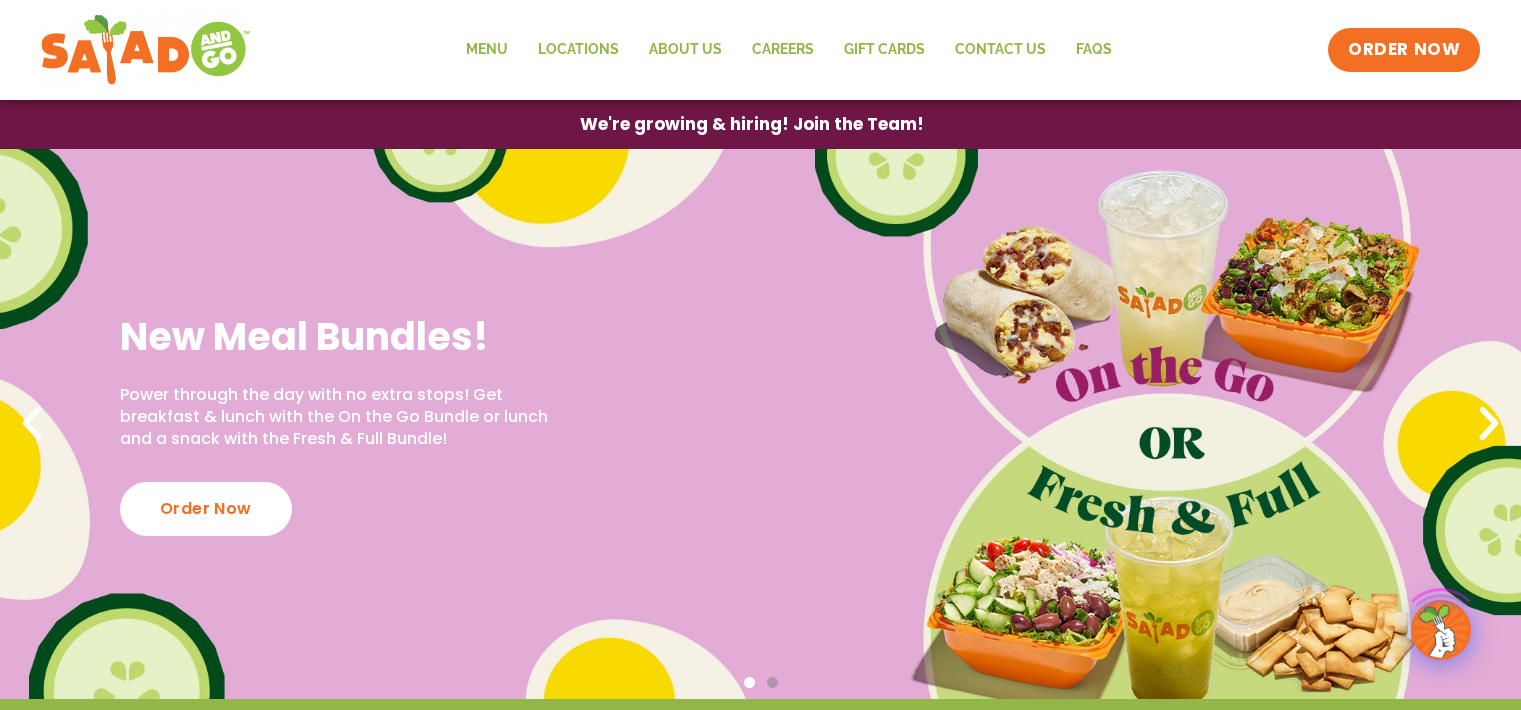 scroll, scrollTop: 0, scrollLeft: 0, axis: both 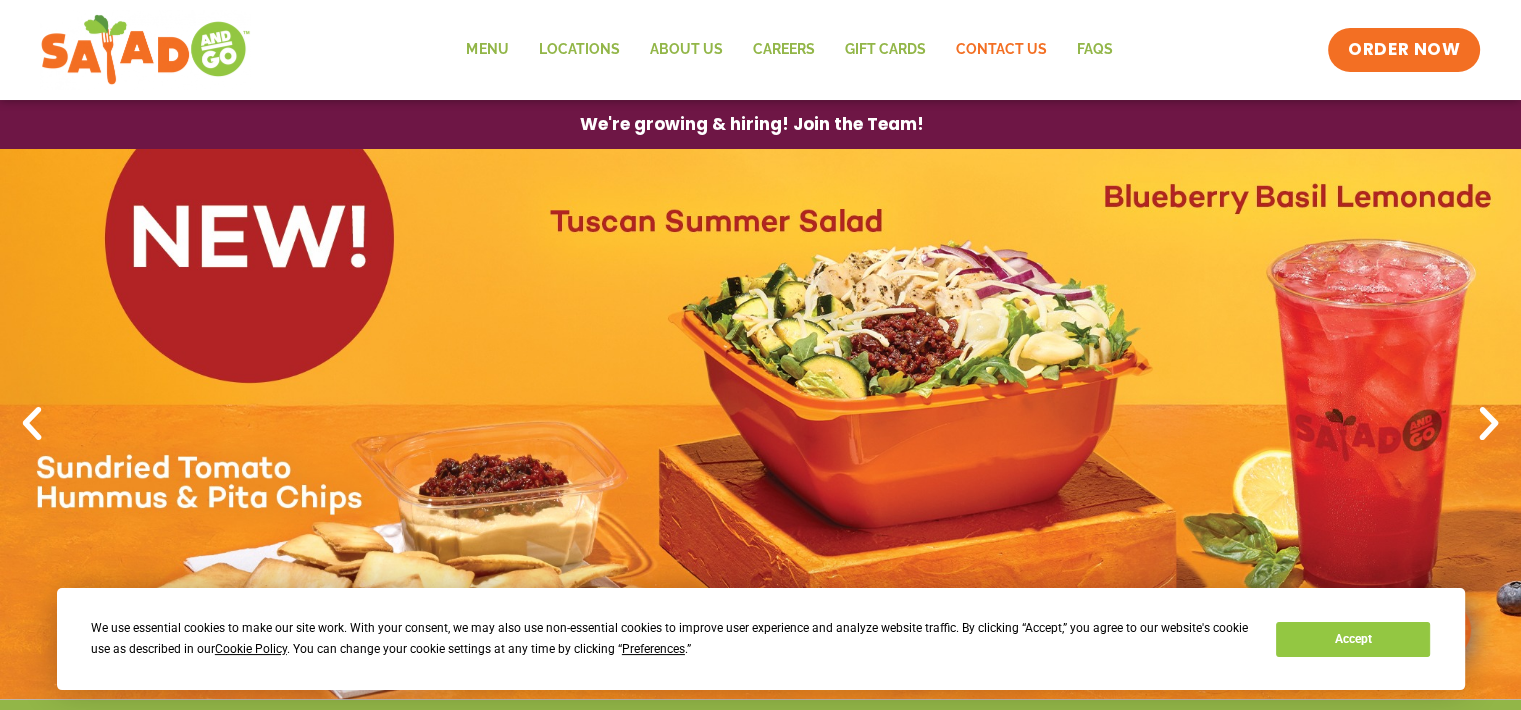click on "Contact Us" 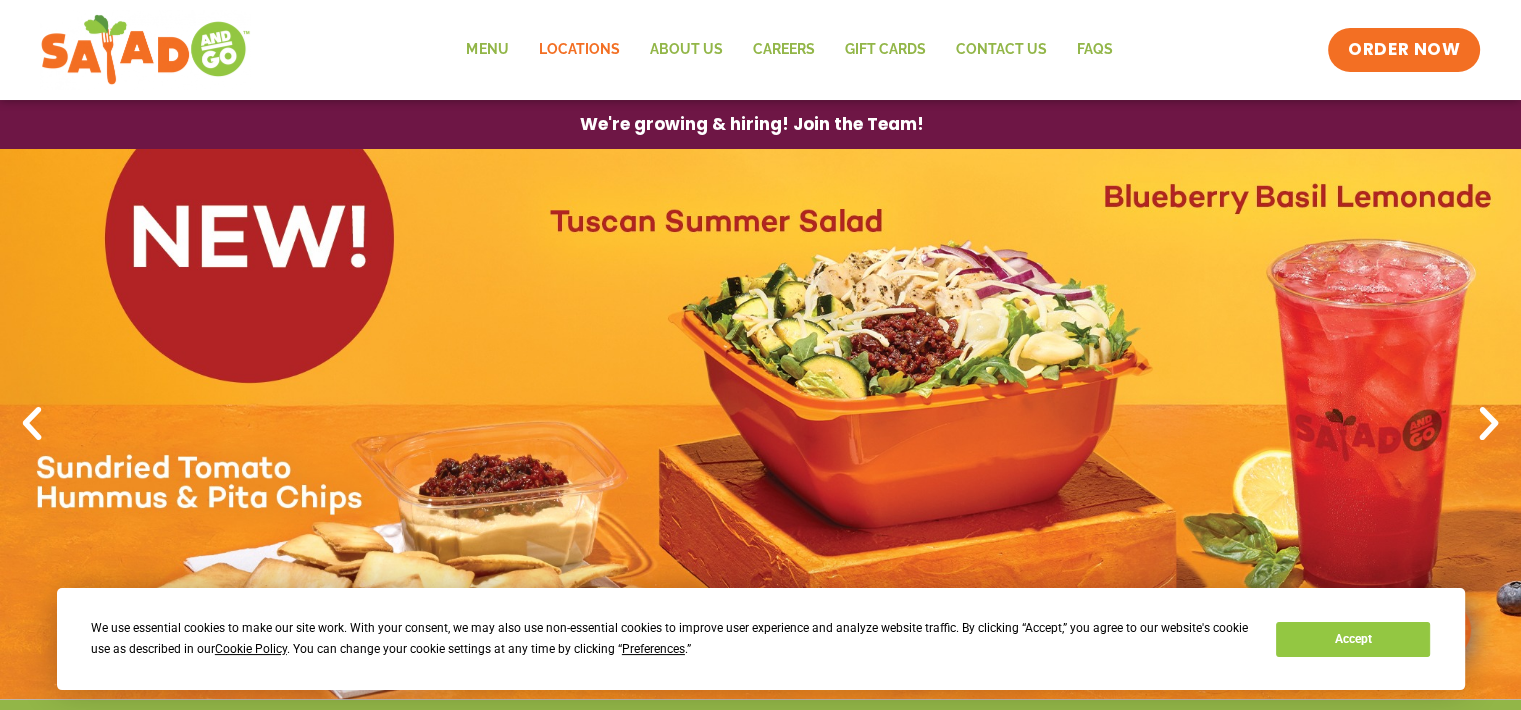 click on "Locations" 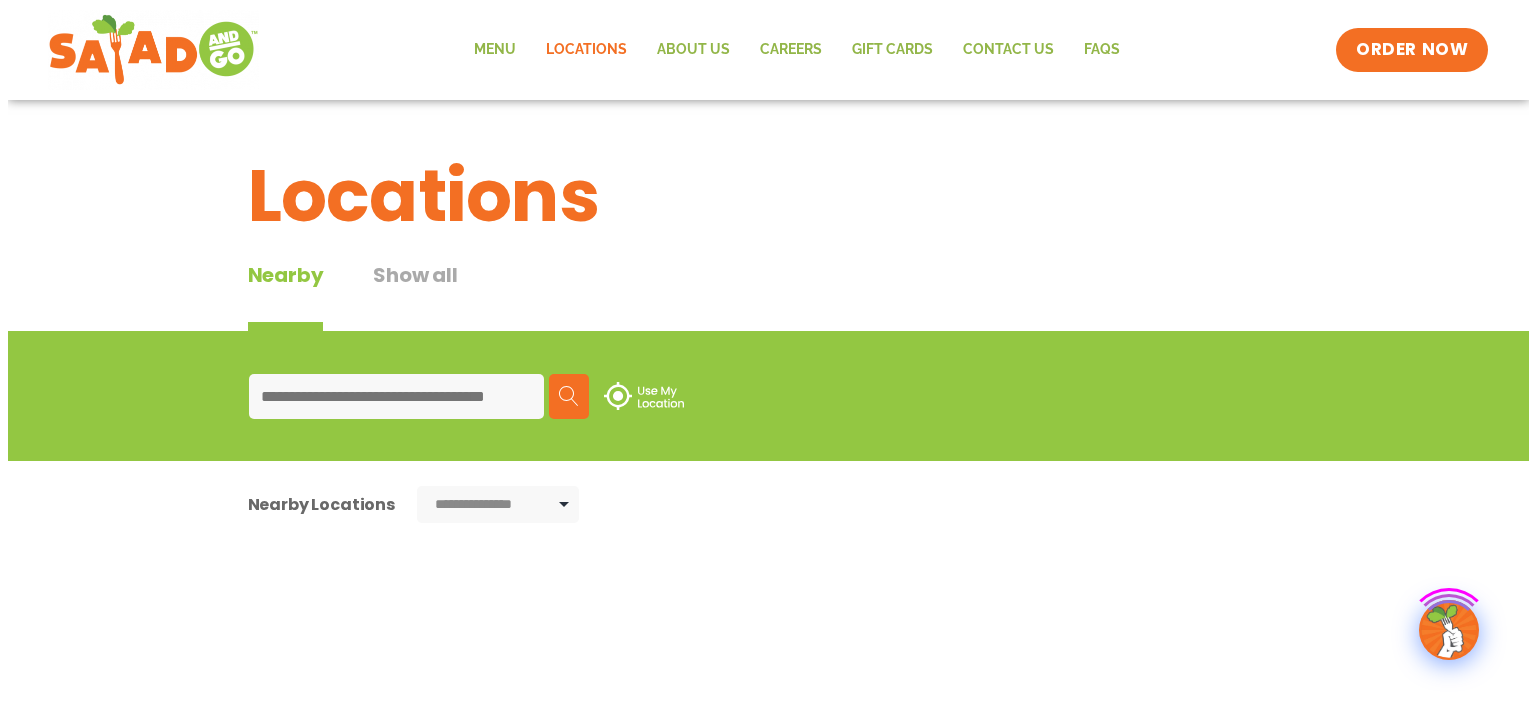scroll, scrollTop: 0, scrollLeft: 0, axis: both 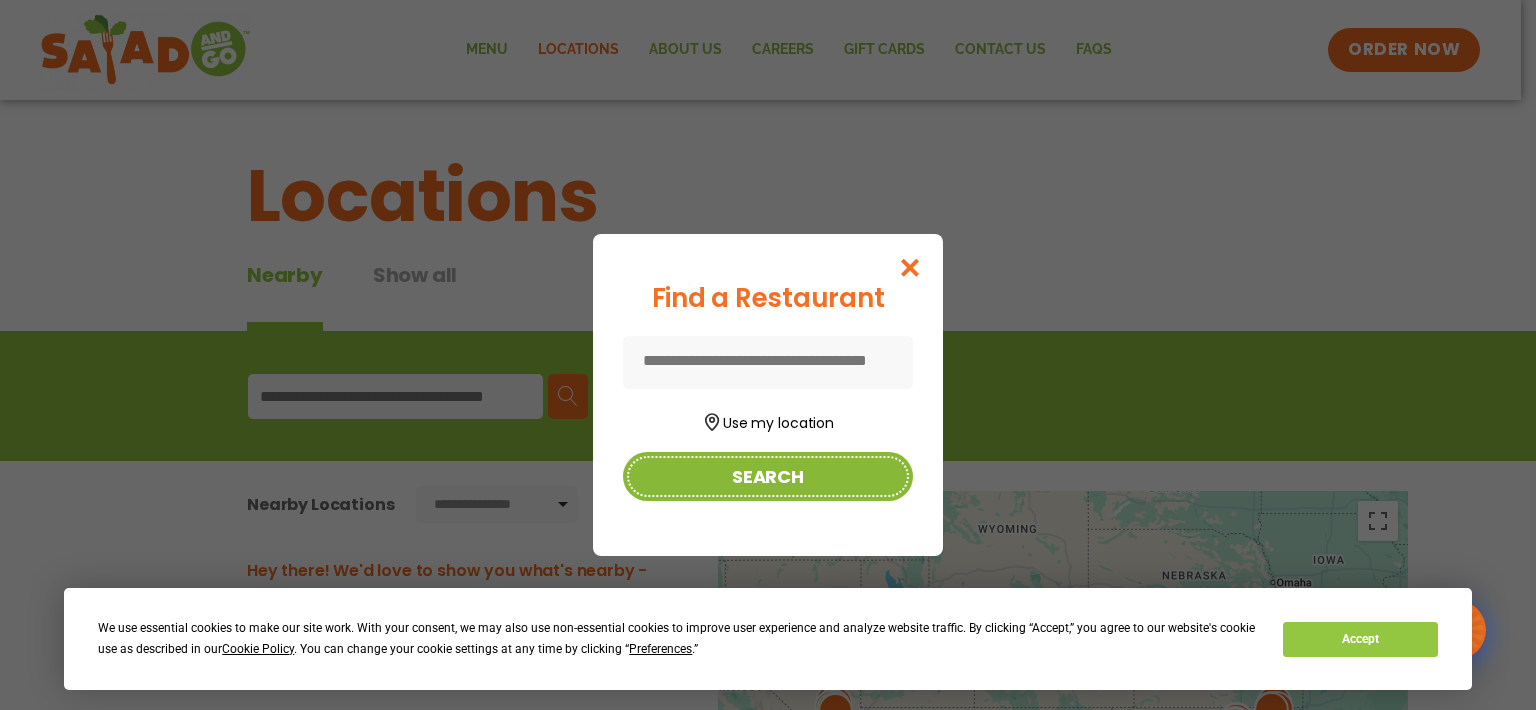 click on "Search" at bounding box center (768, 476) 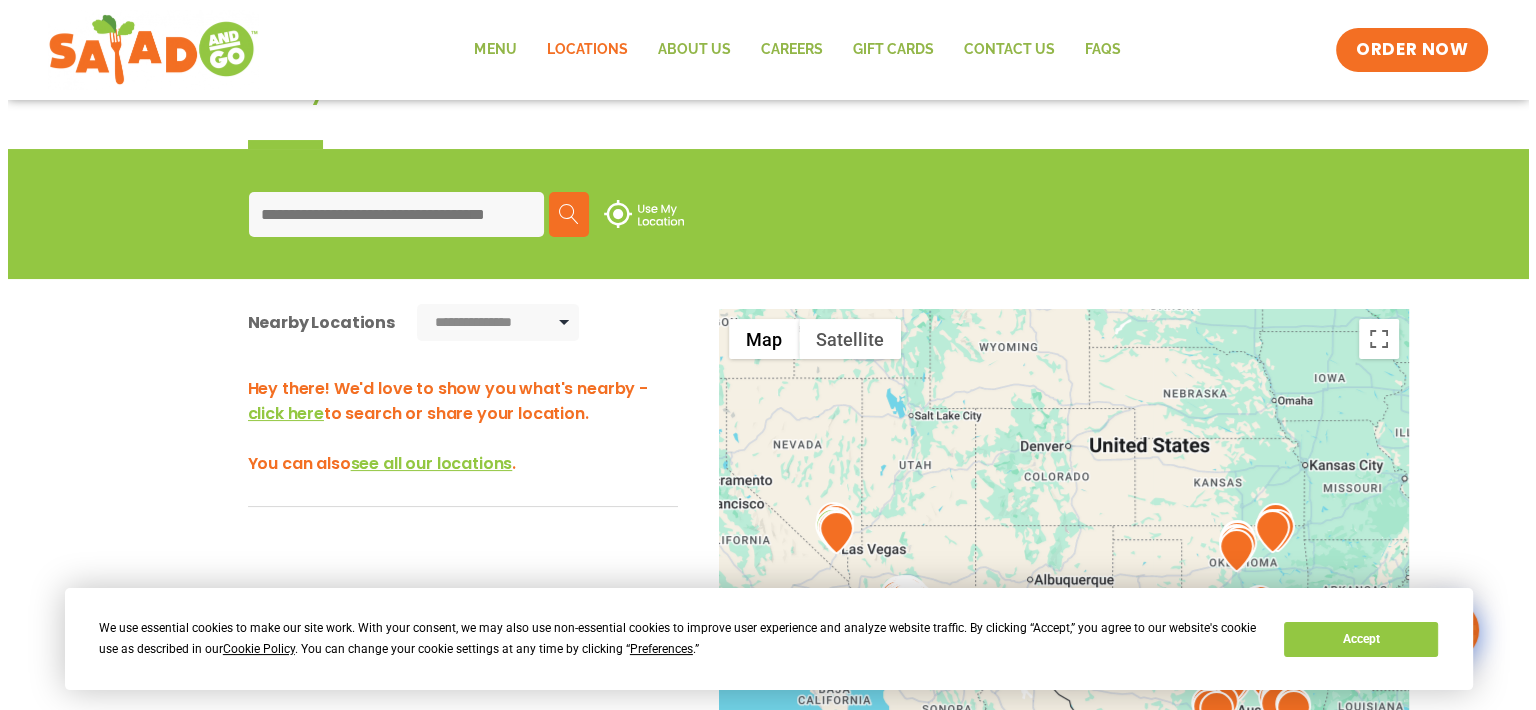 scroll, scrollTop: 160, scrollLeft: 0, axis: vertical 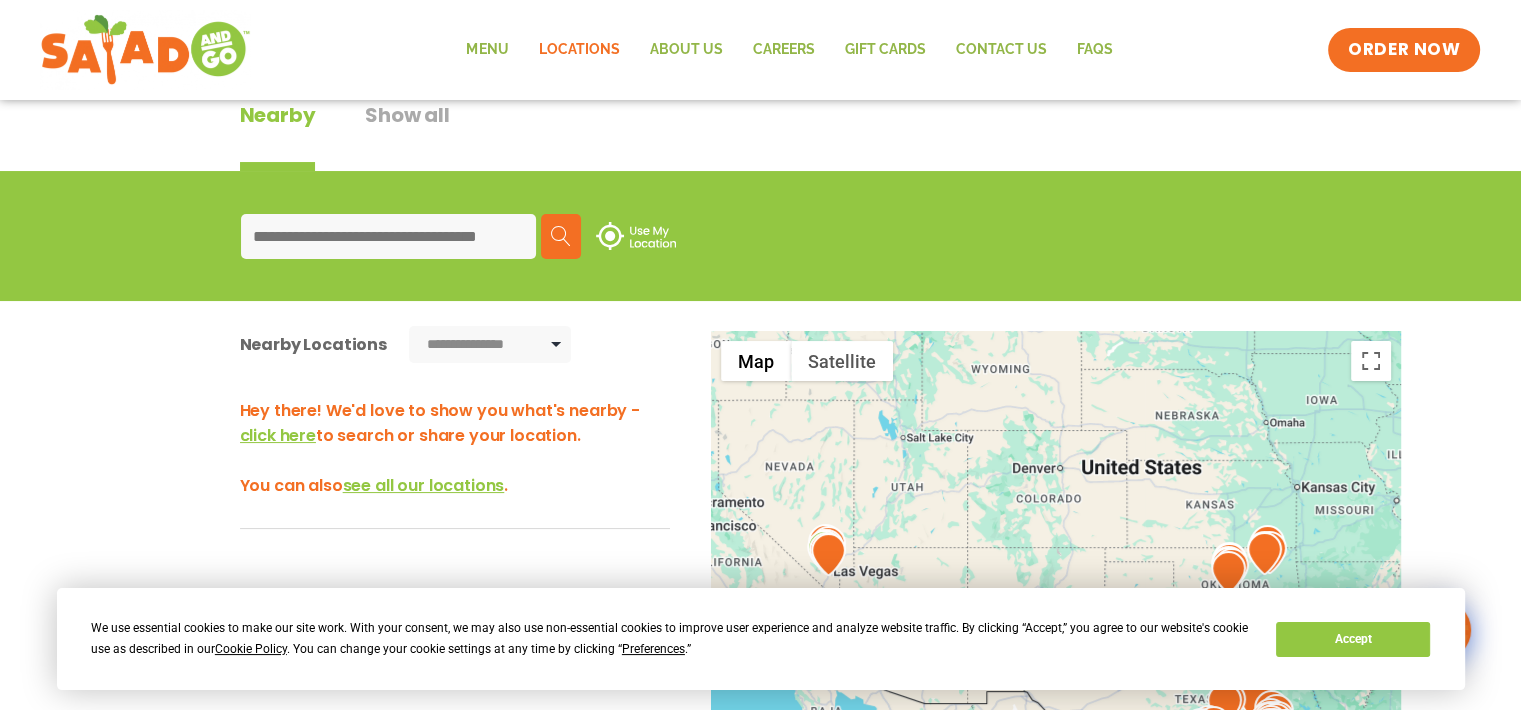 click on "**********" at bounding box center [490, 344] 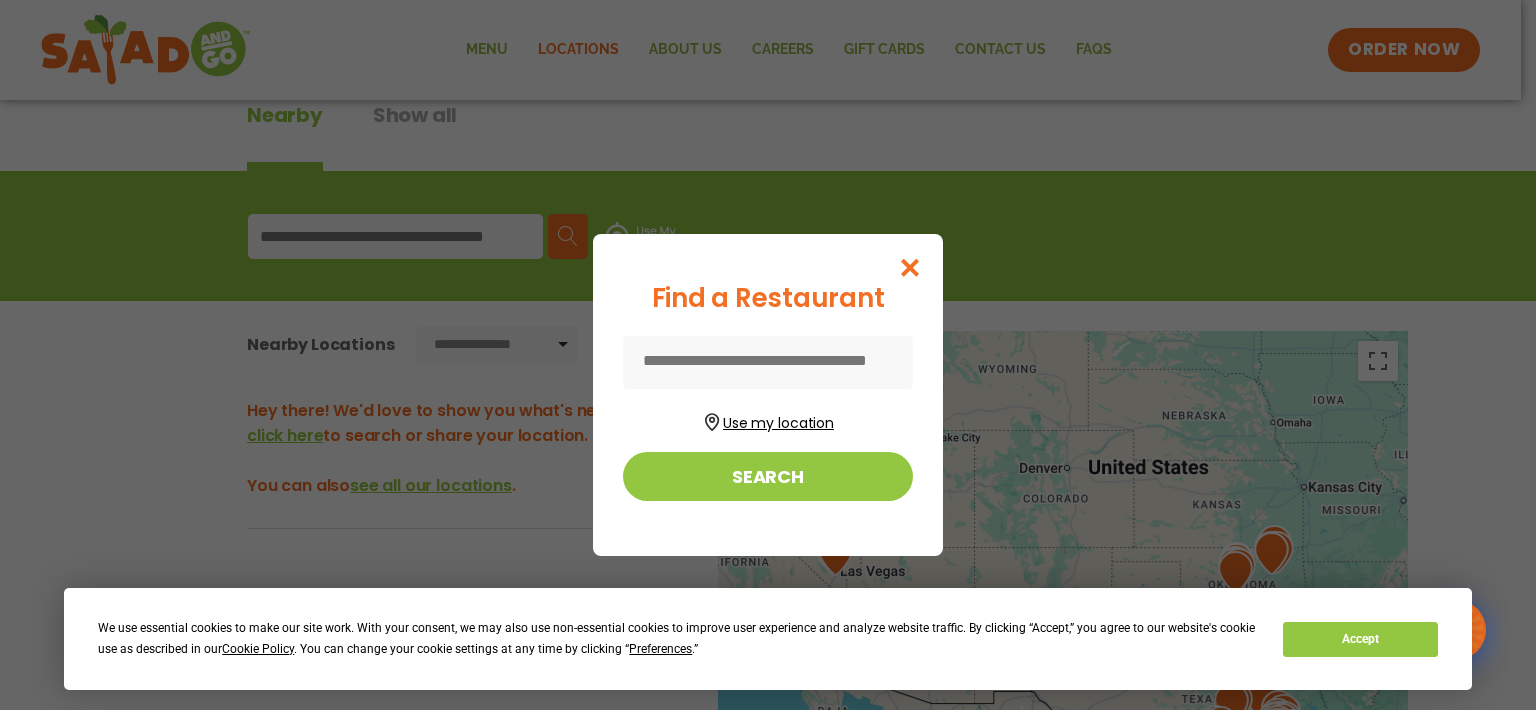 click on "Use my location" at bounding box center [768, 420] 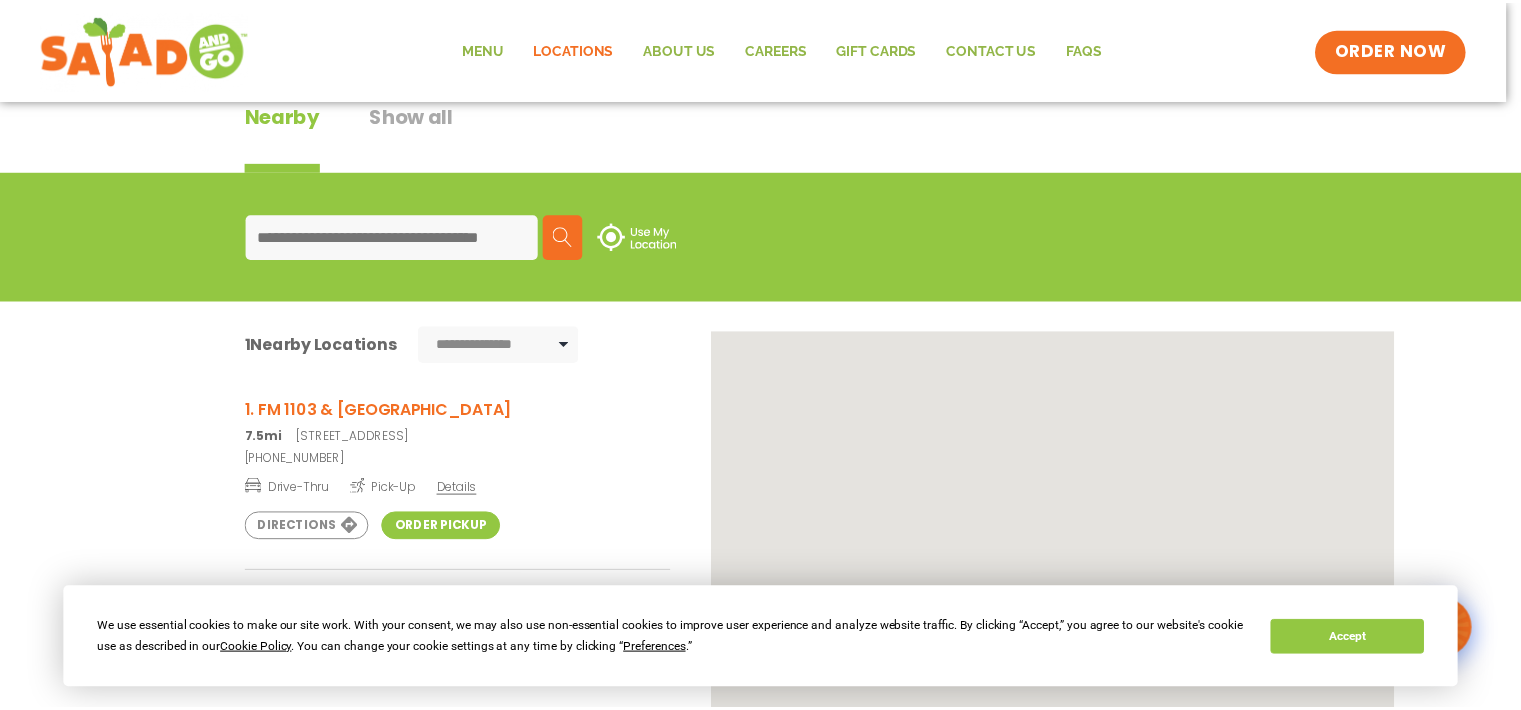 scroll, scrollTop: 331, scrollLeft: 0, axis: vertical 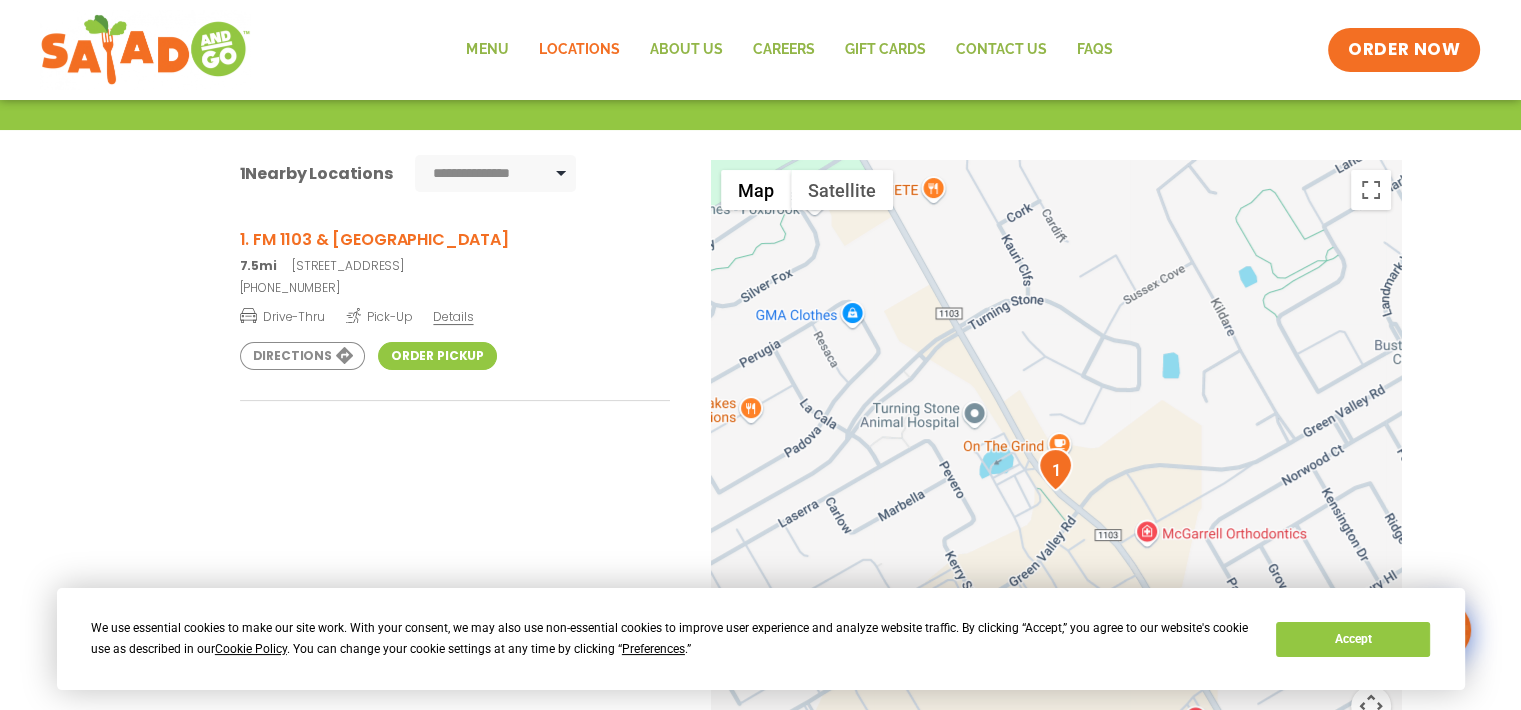 click on "**********" at bounding box center (496, 173) 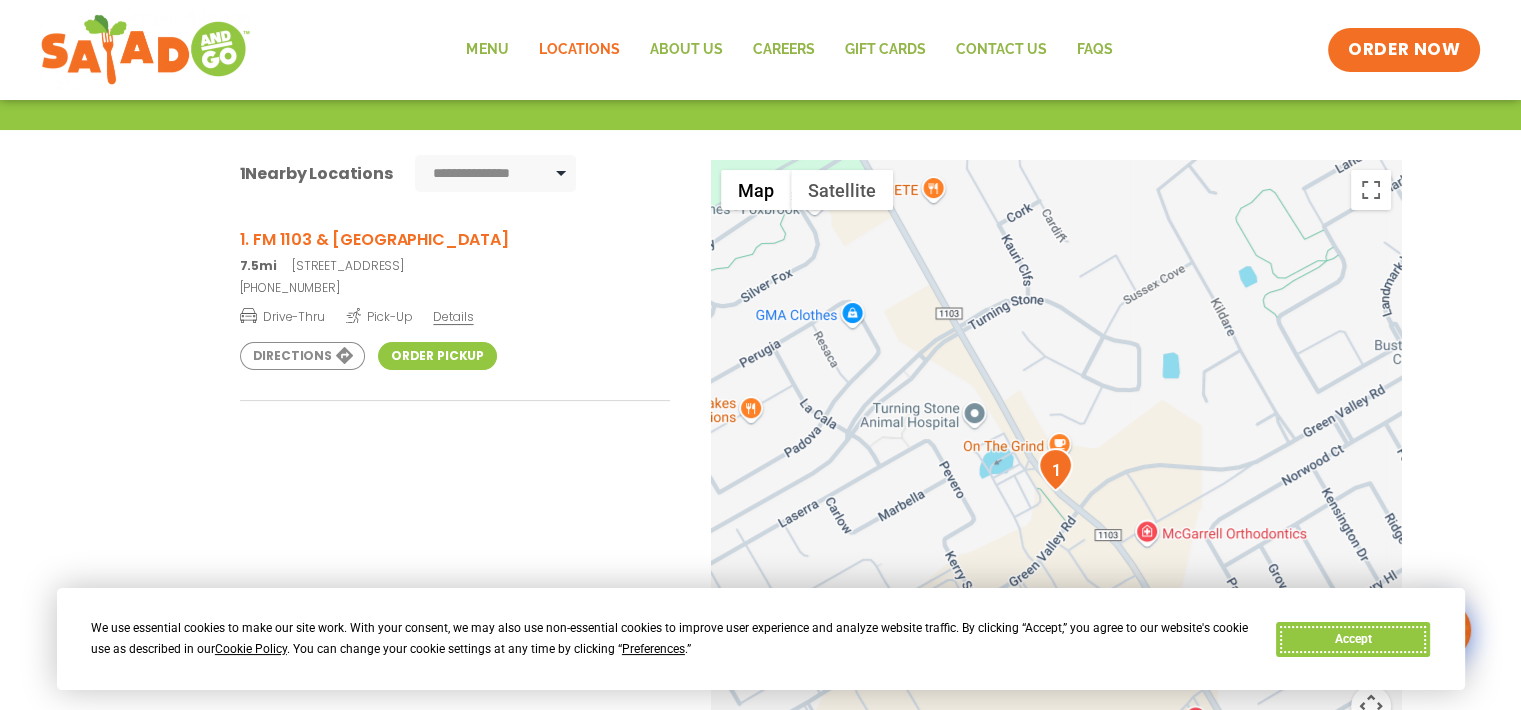 click on "Accept" at bounding box center (1353, 639) 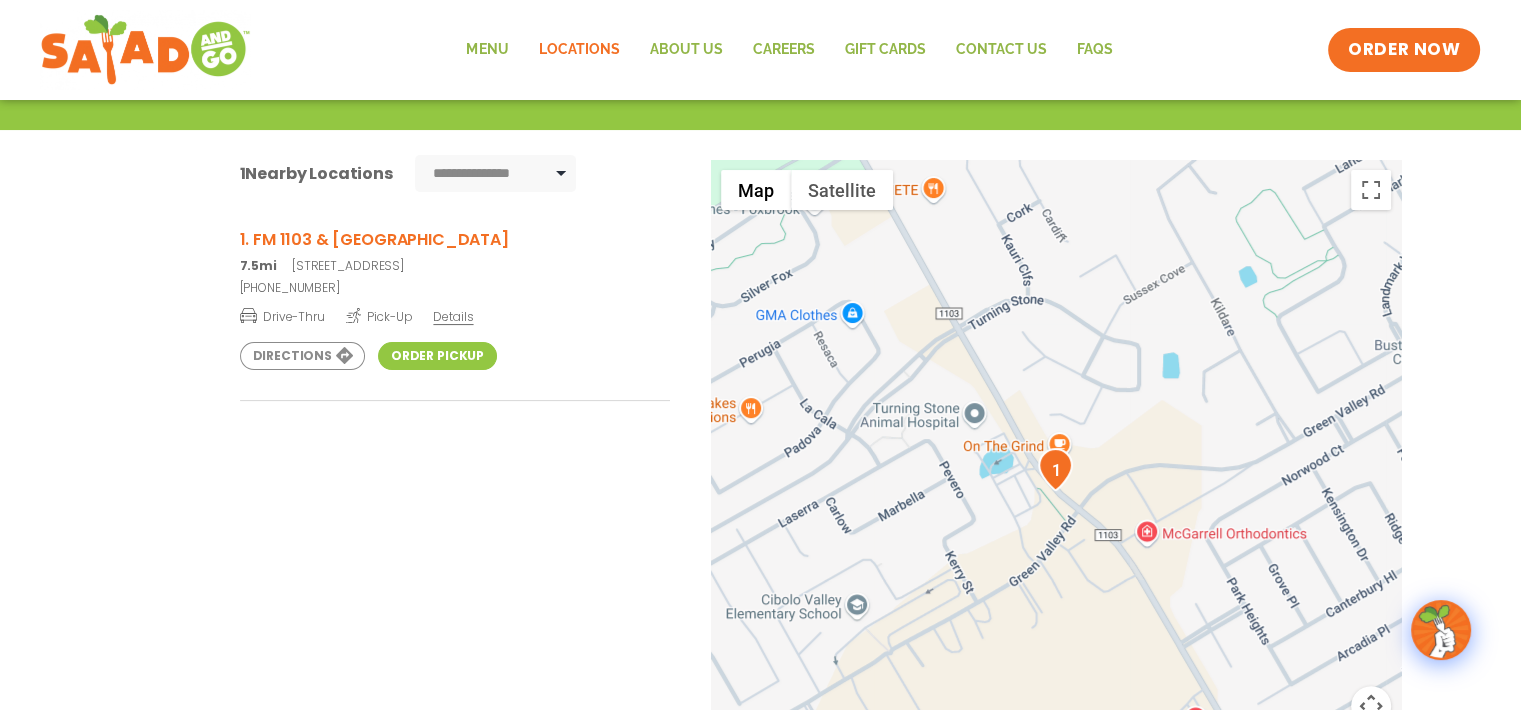 click on "Locations" 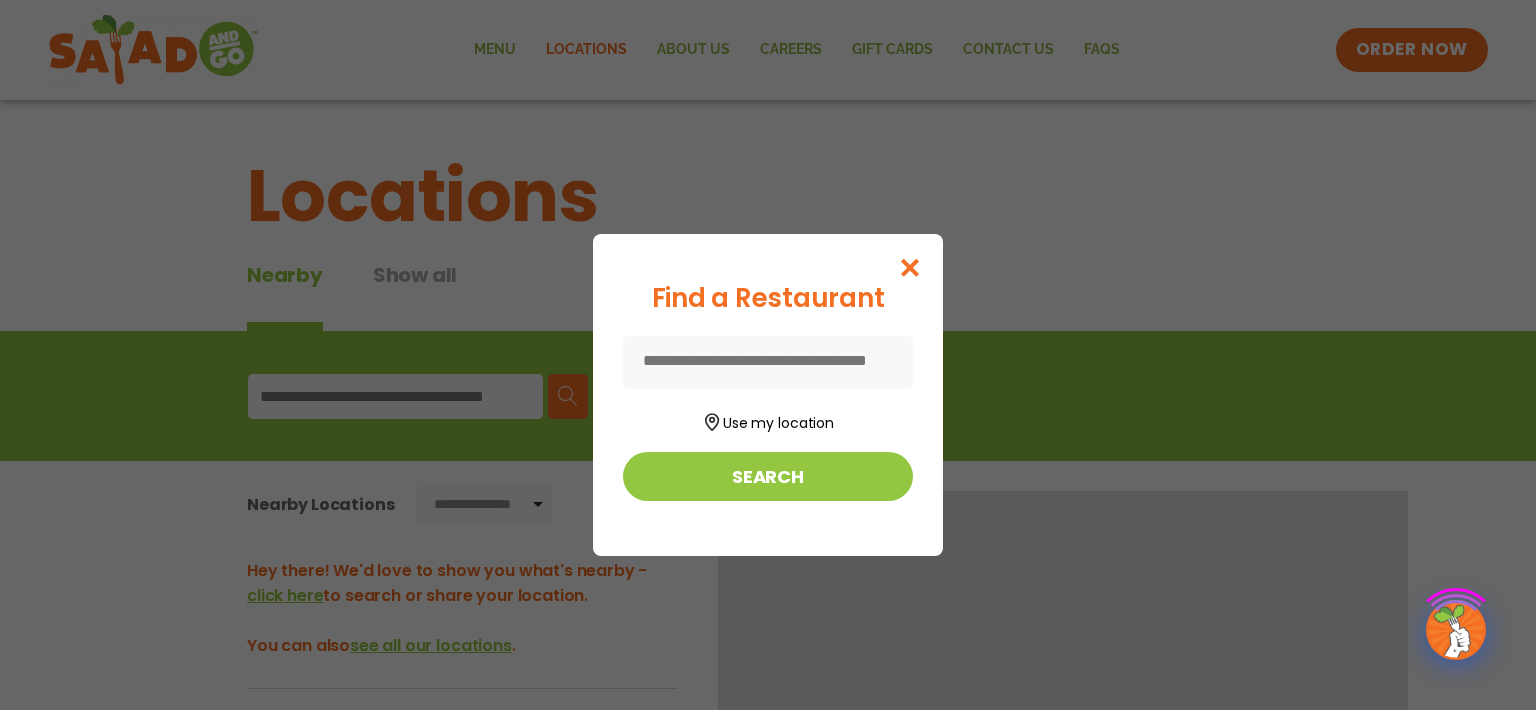 select on "**" 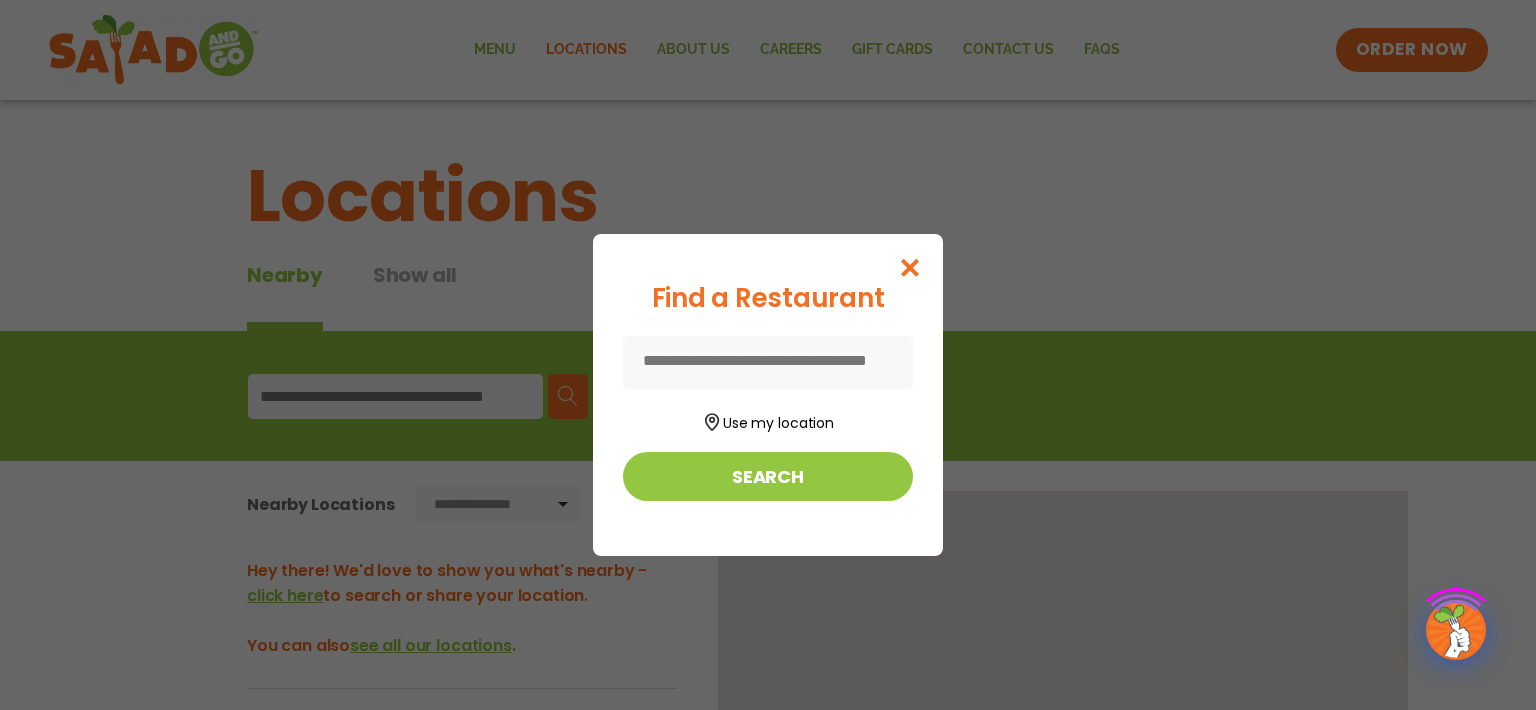scroll, scrollTop: 0, scrollLeft: 0, axis: both 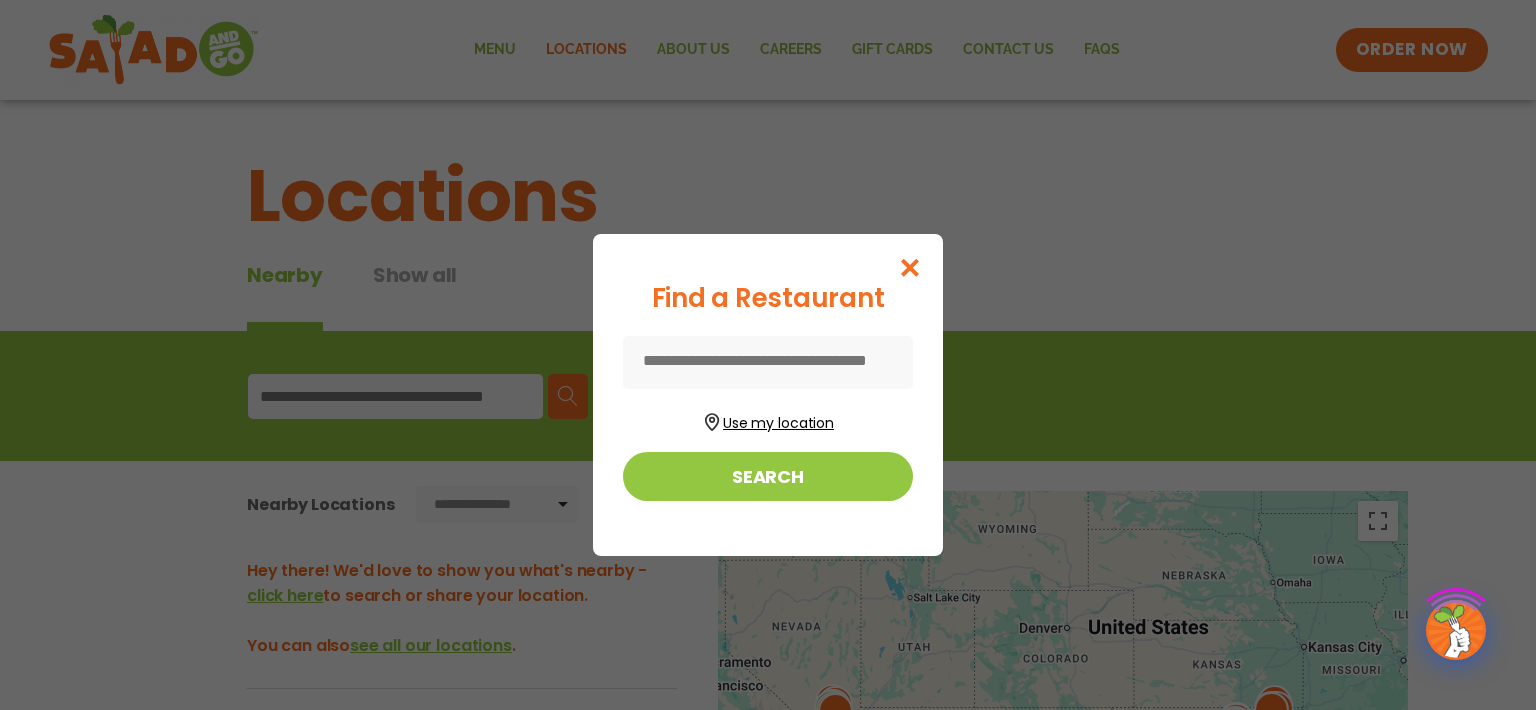 click on "Use my location" at bounding box center [768, 420] 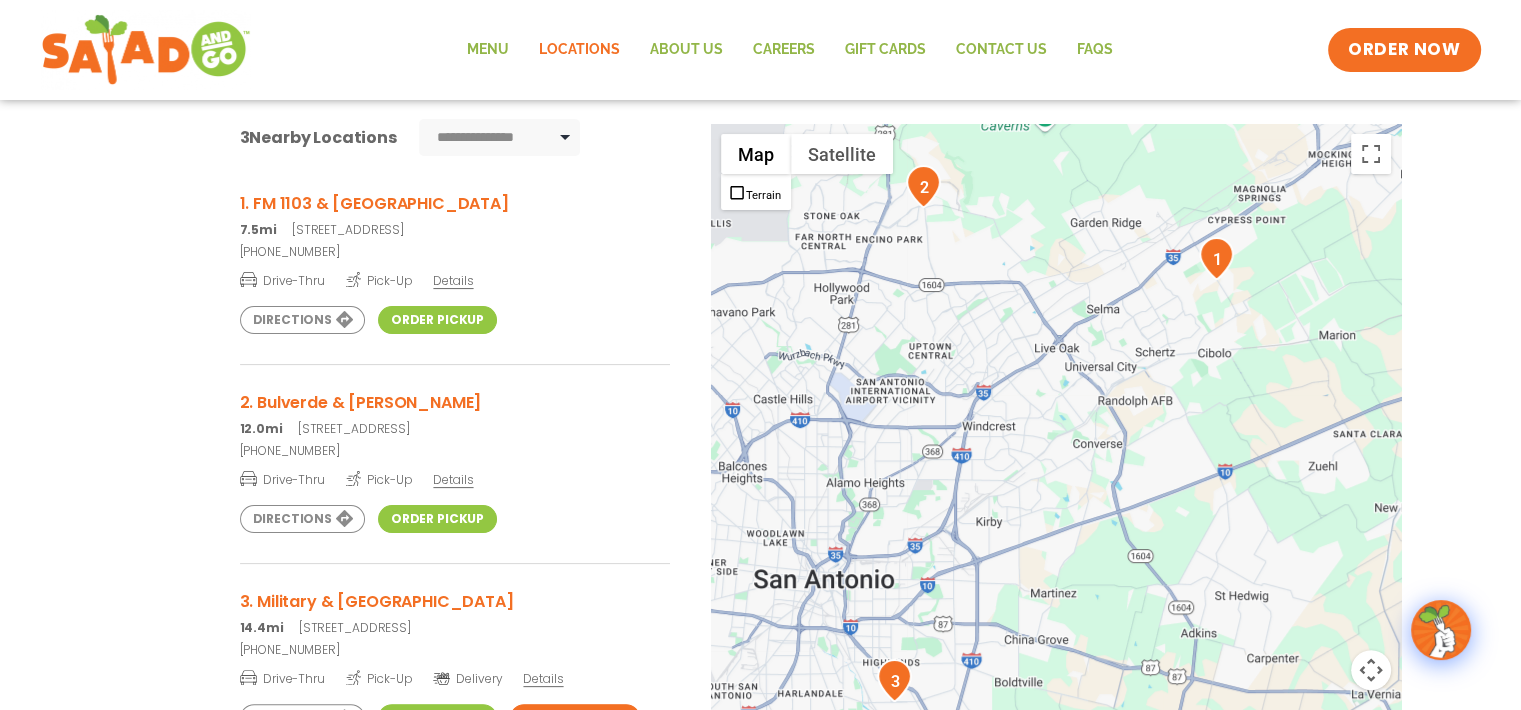 scroll, scrollTop: 480, scrollLeft: 0, axis: vertical 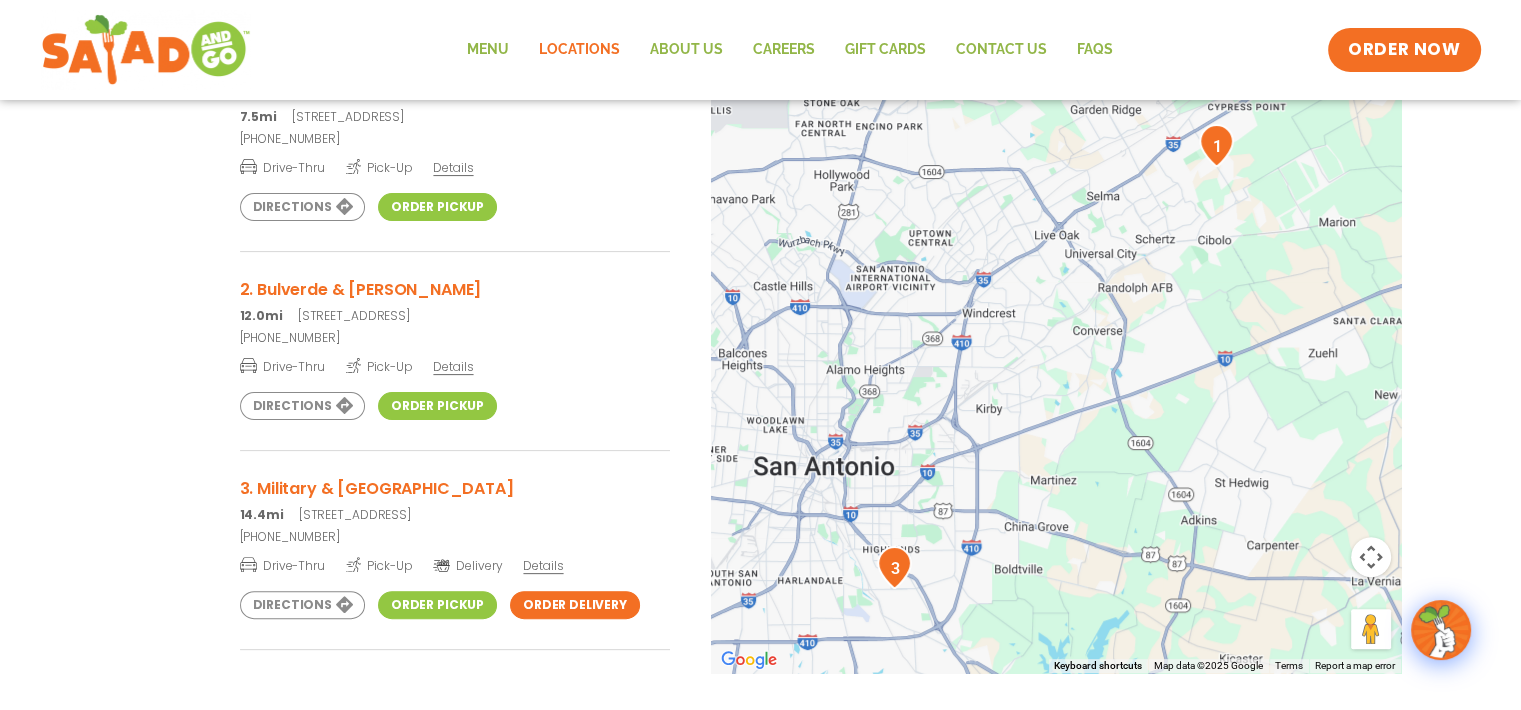 click on "Details" at bounding box center (453, 366) 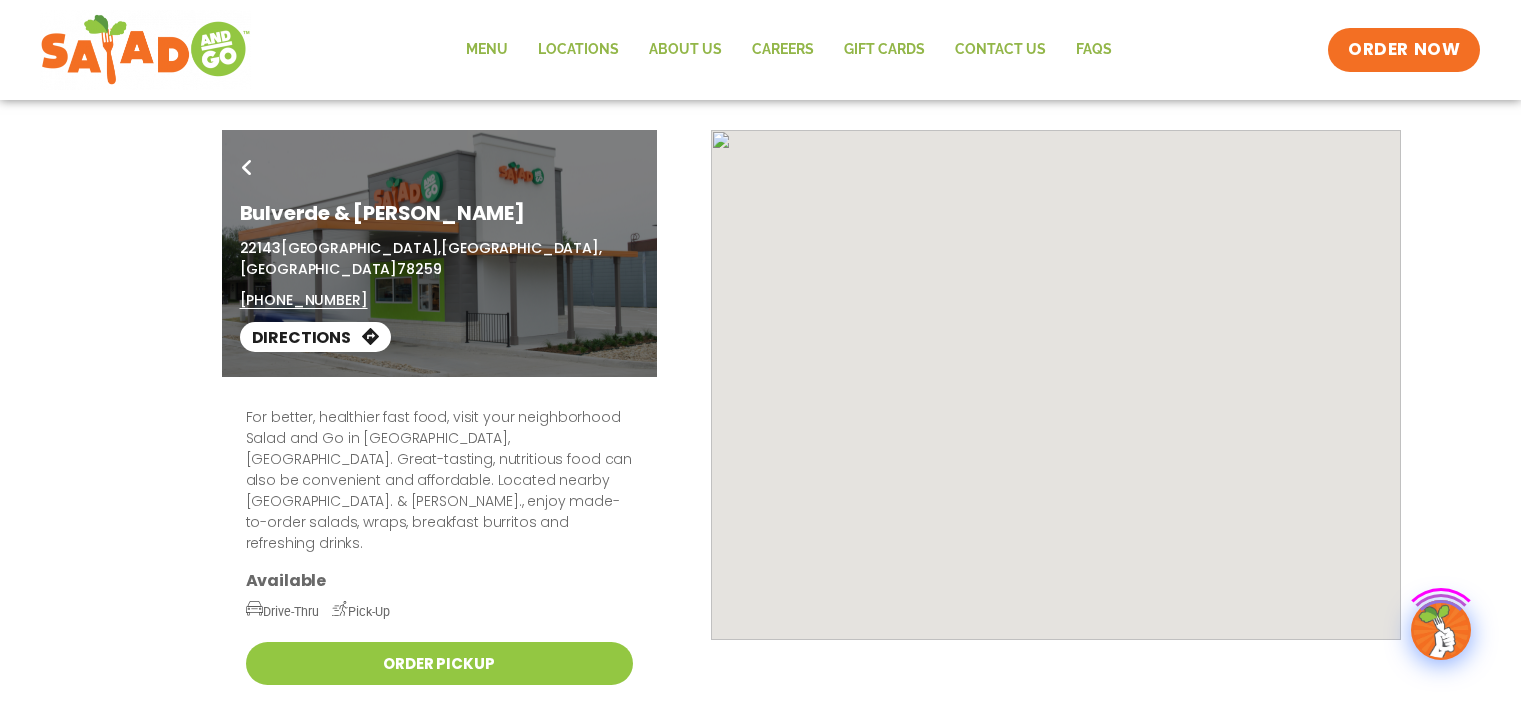scroll, scrollTop: 0, scrollLeft: 0, axis: both 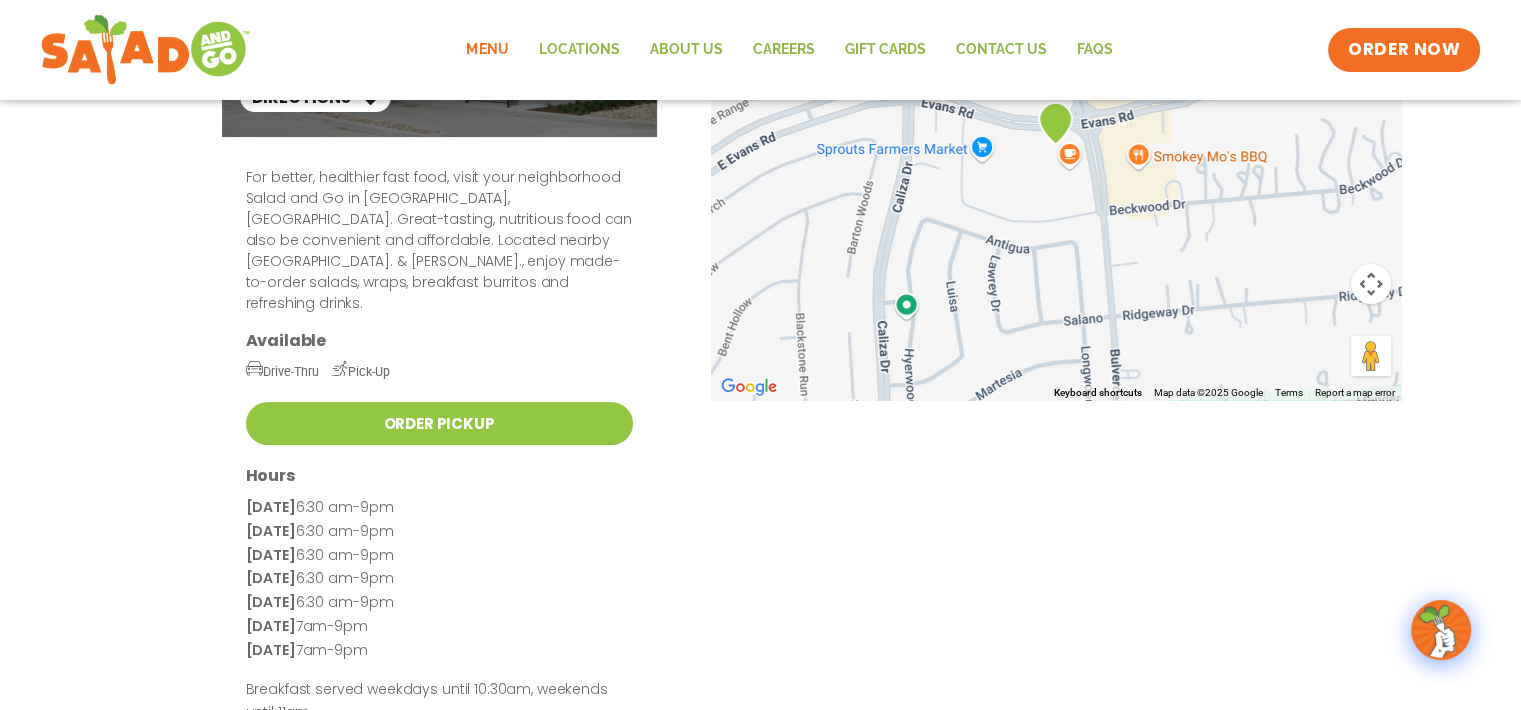 click on "Menu" 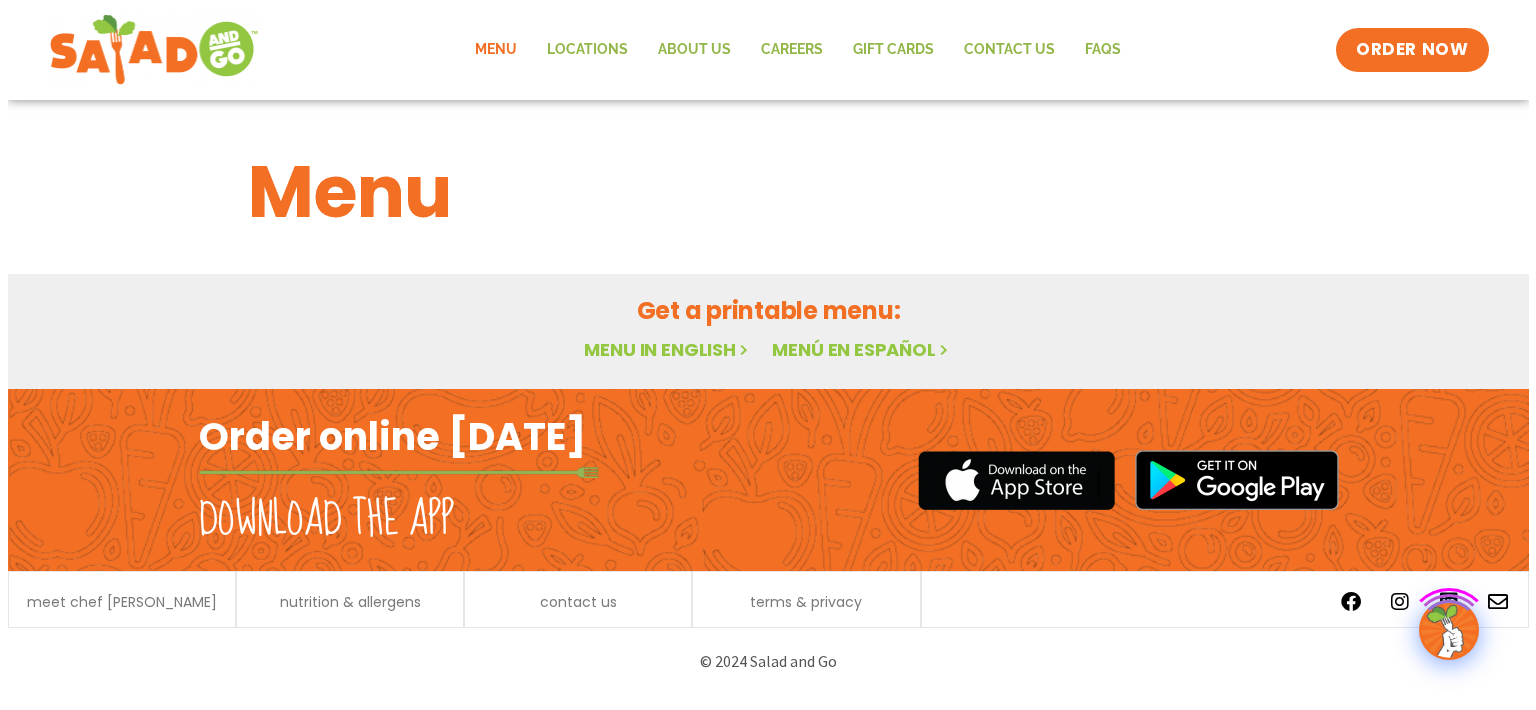 scroll, scrollTop: 0, scrollLeft: 0, axis: both 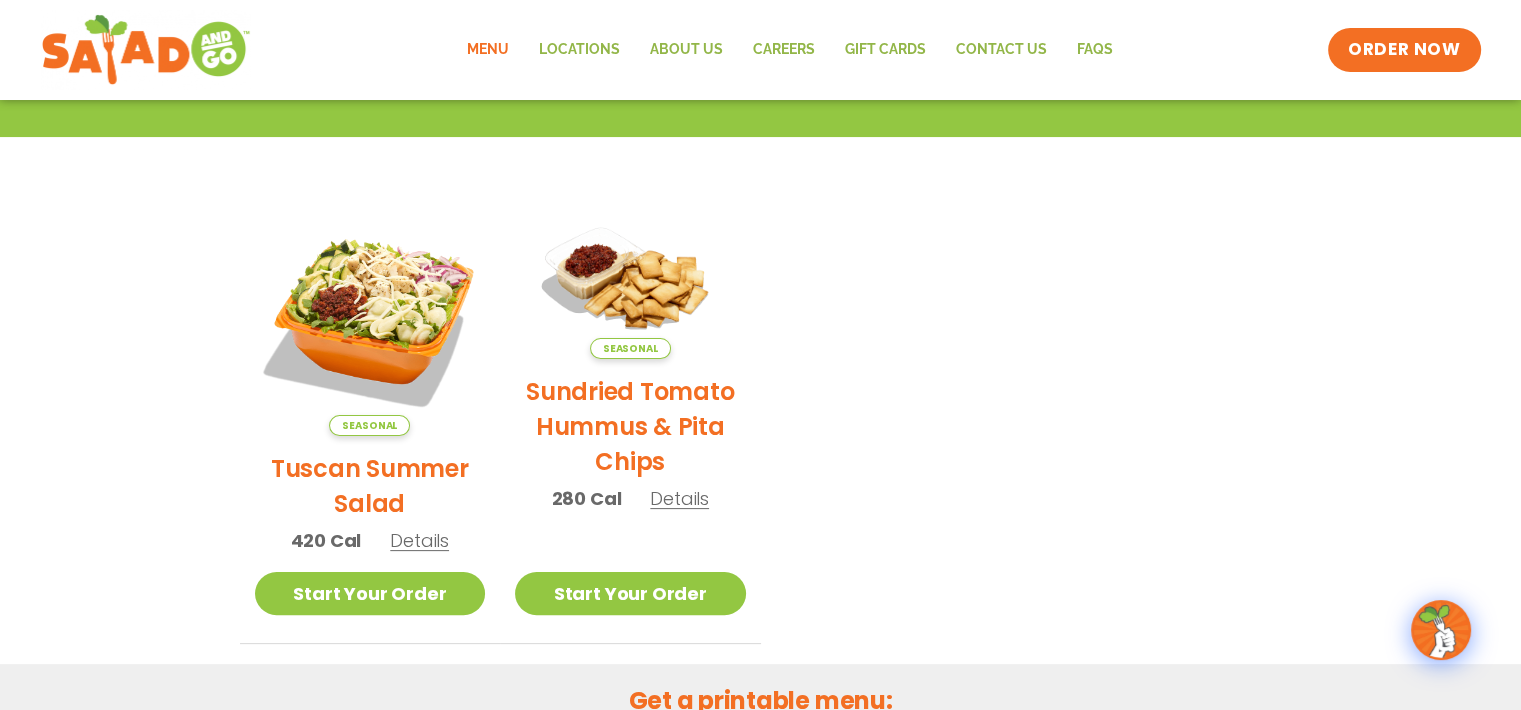 click on "Details" at bounding box center [419, 540] 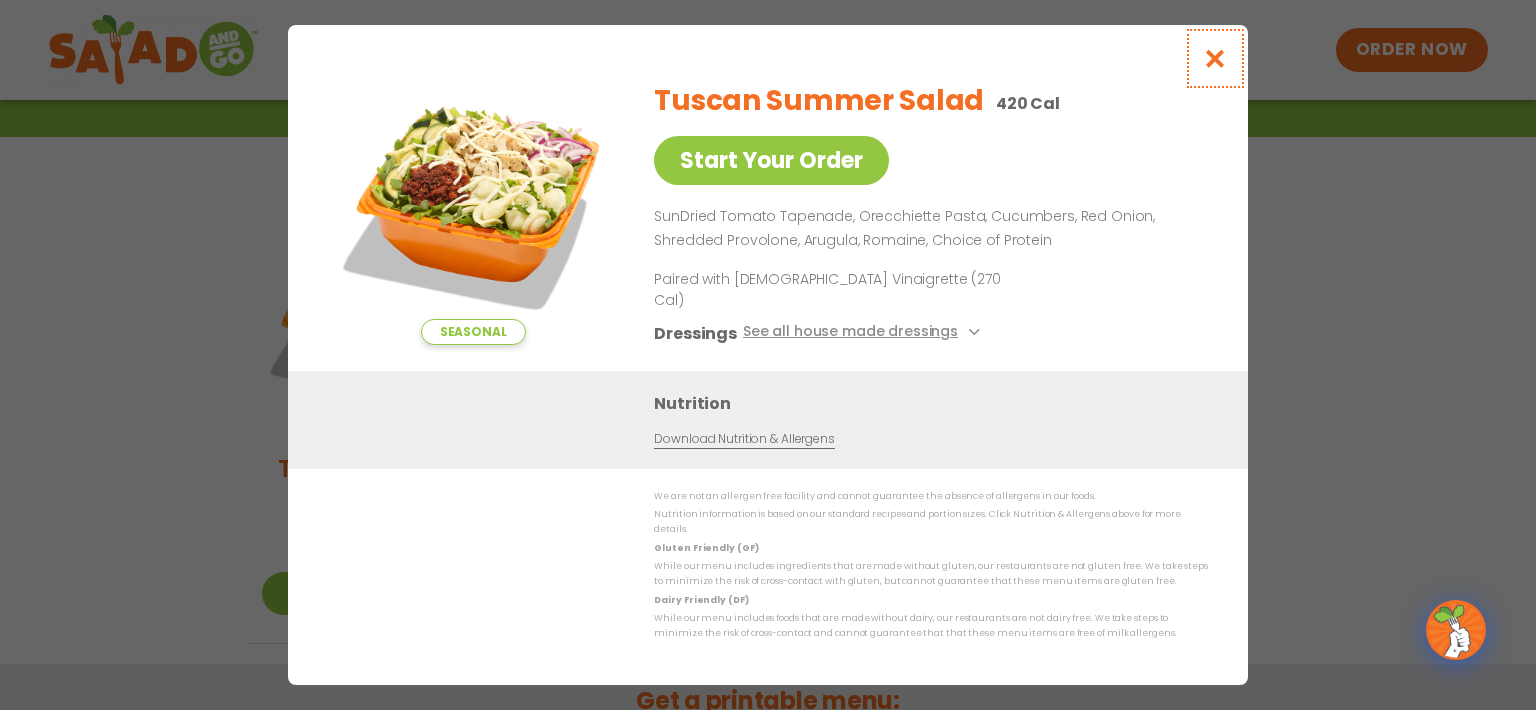 click at bounding box center [1215, 58] 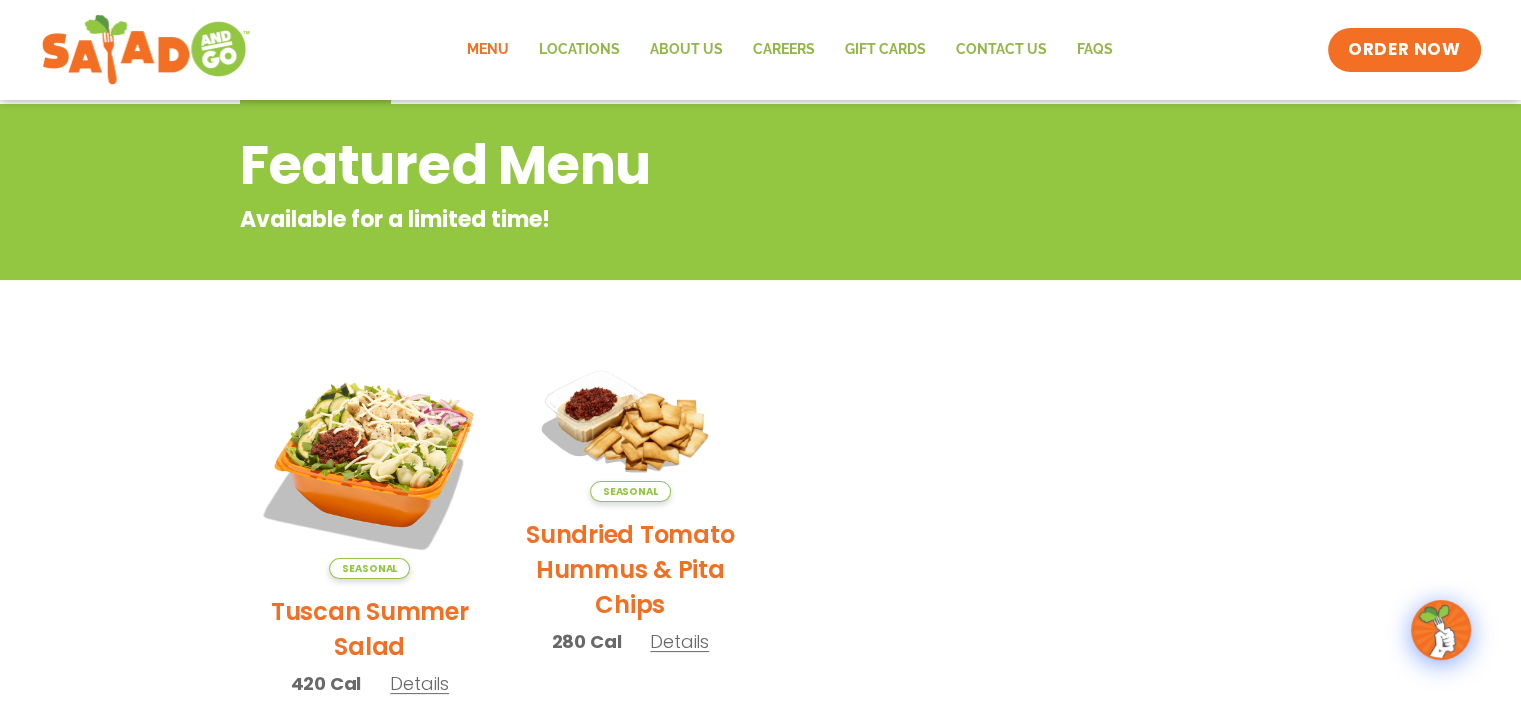 scroll, scrollTop: 213, scrollLeft: 0, axis: vertical 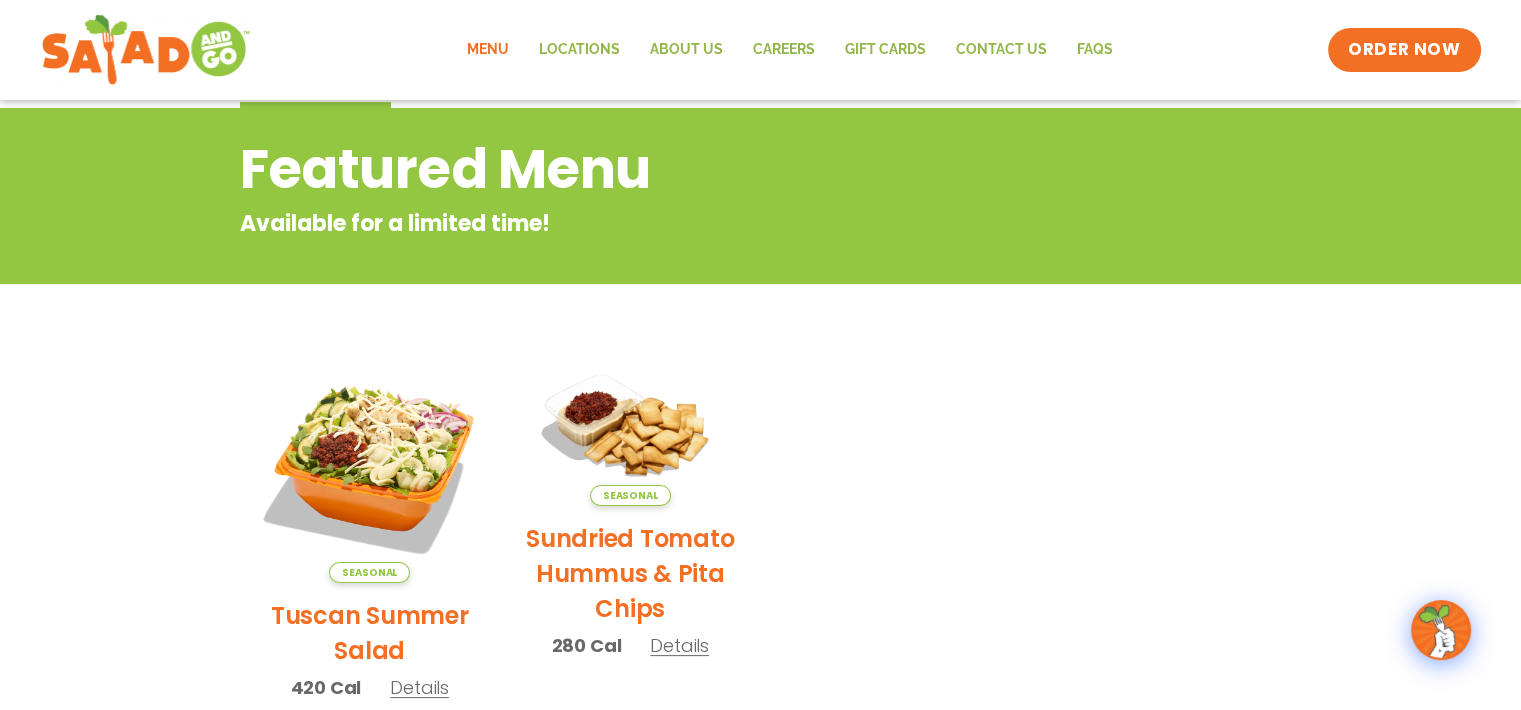 click on "Menu" 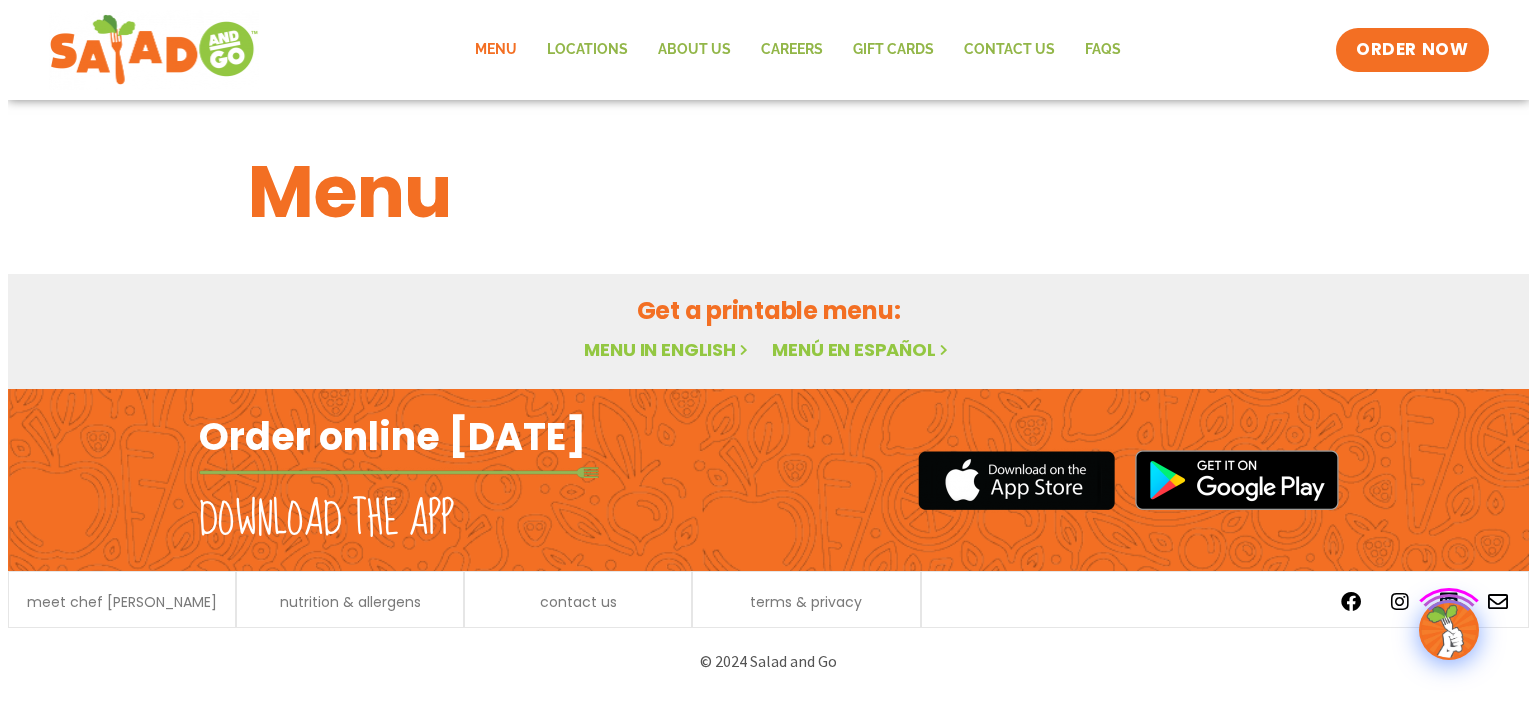 scroll, scrollTop: 0, scrollLeft: 0, axis: both 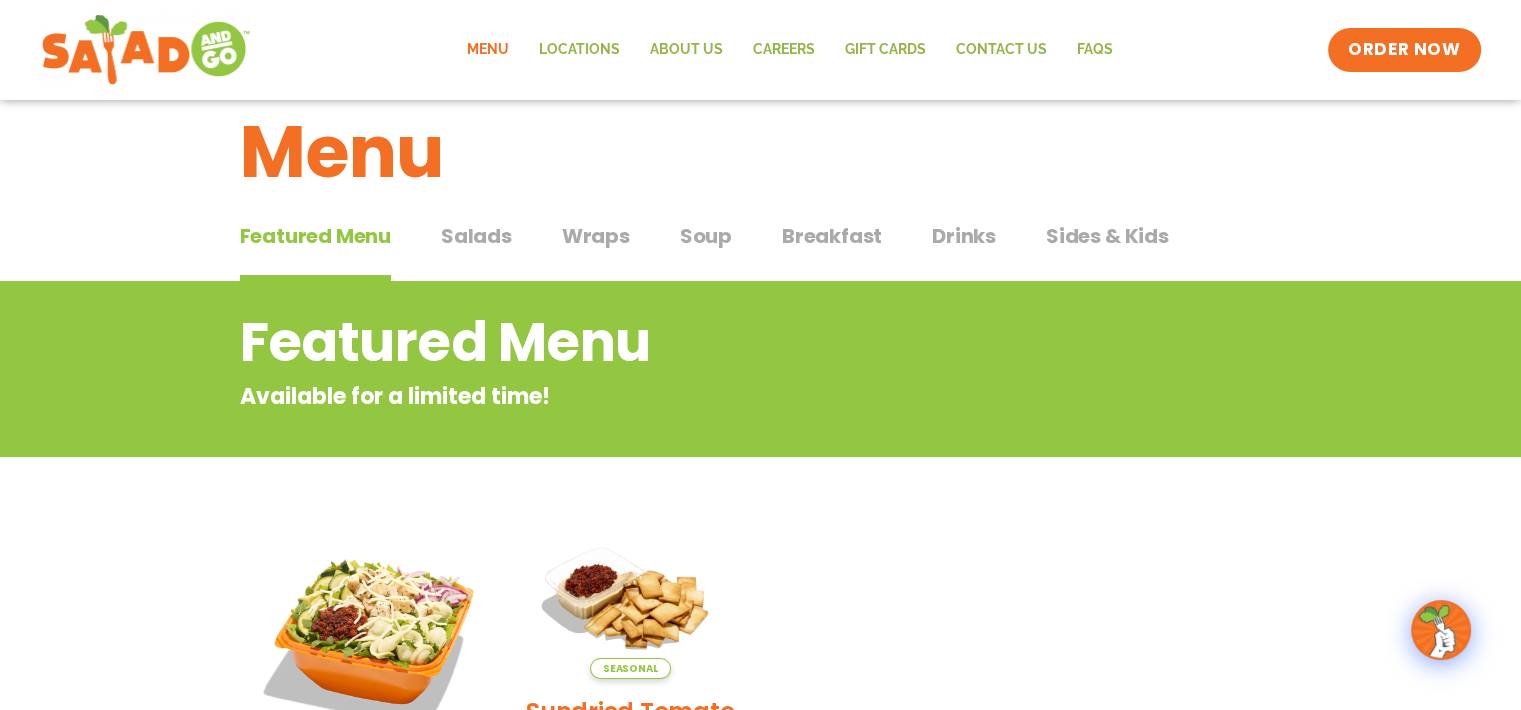 click on "Salads" at bounding box center (476, 236) 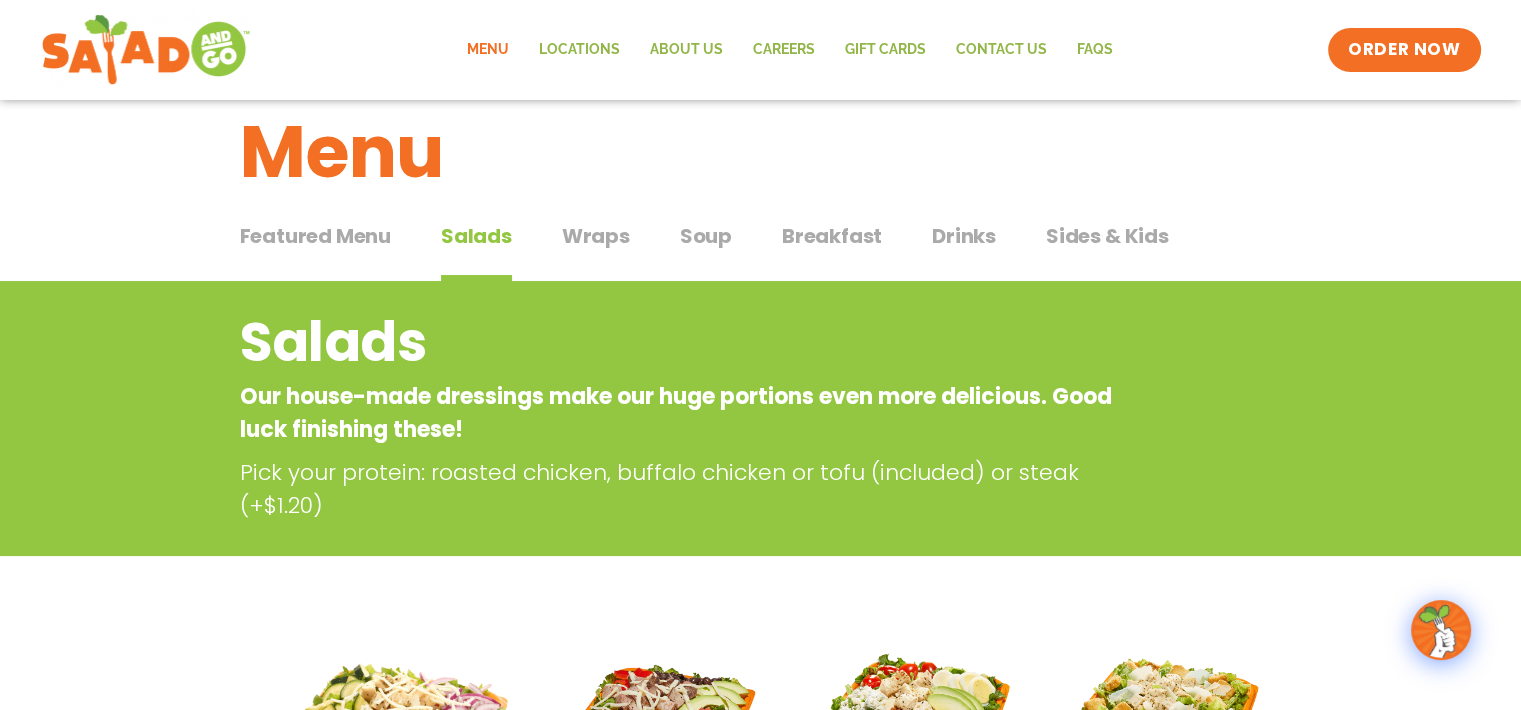 click on "Breakfast" at bounding box center [832, 236] 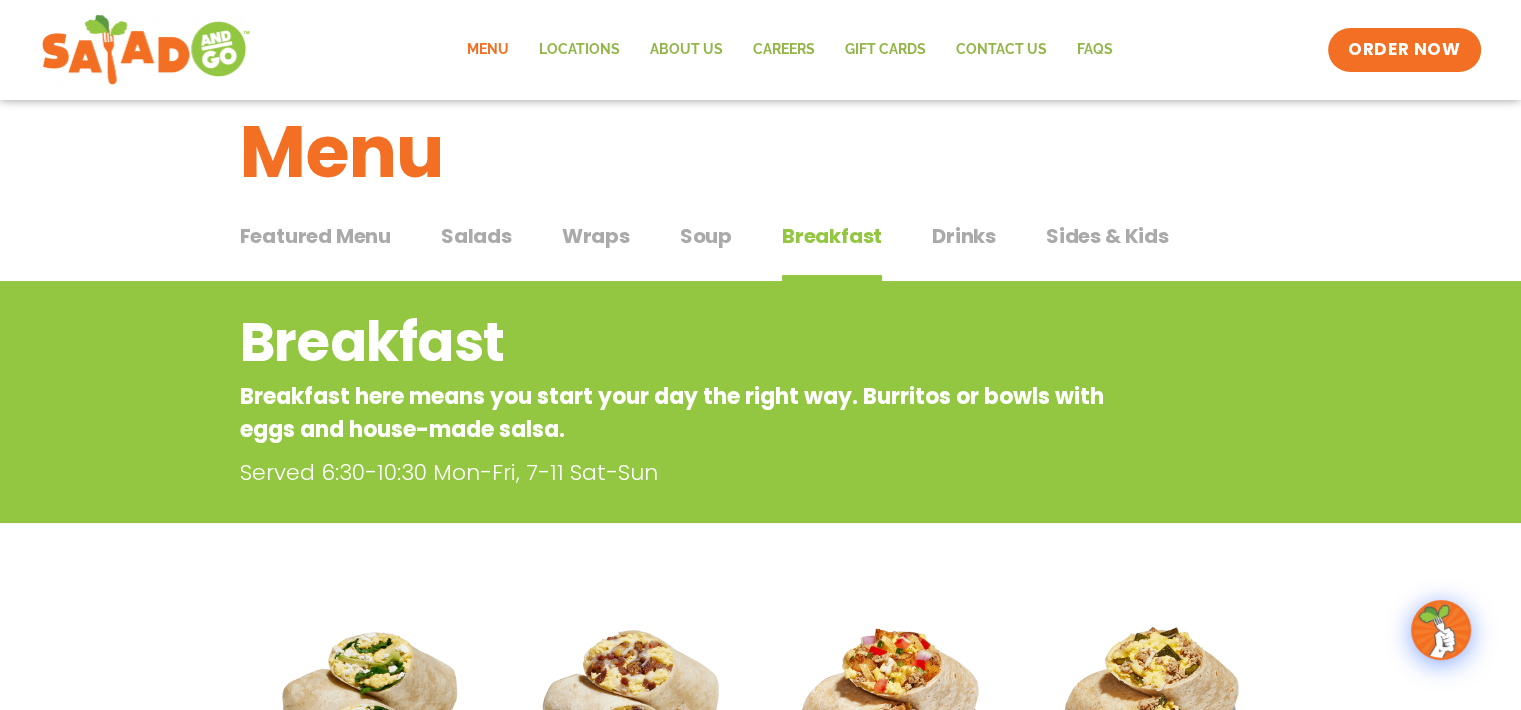 type 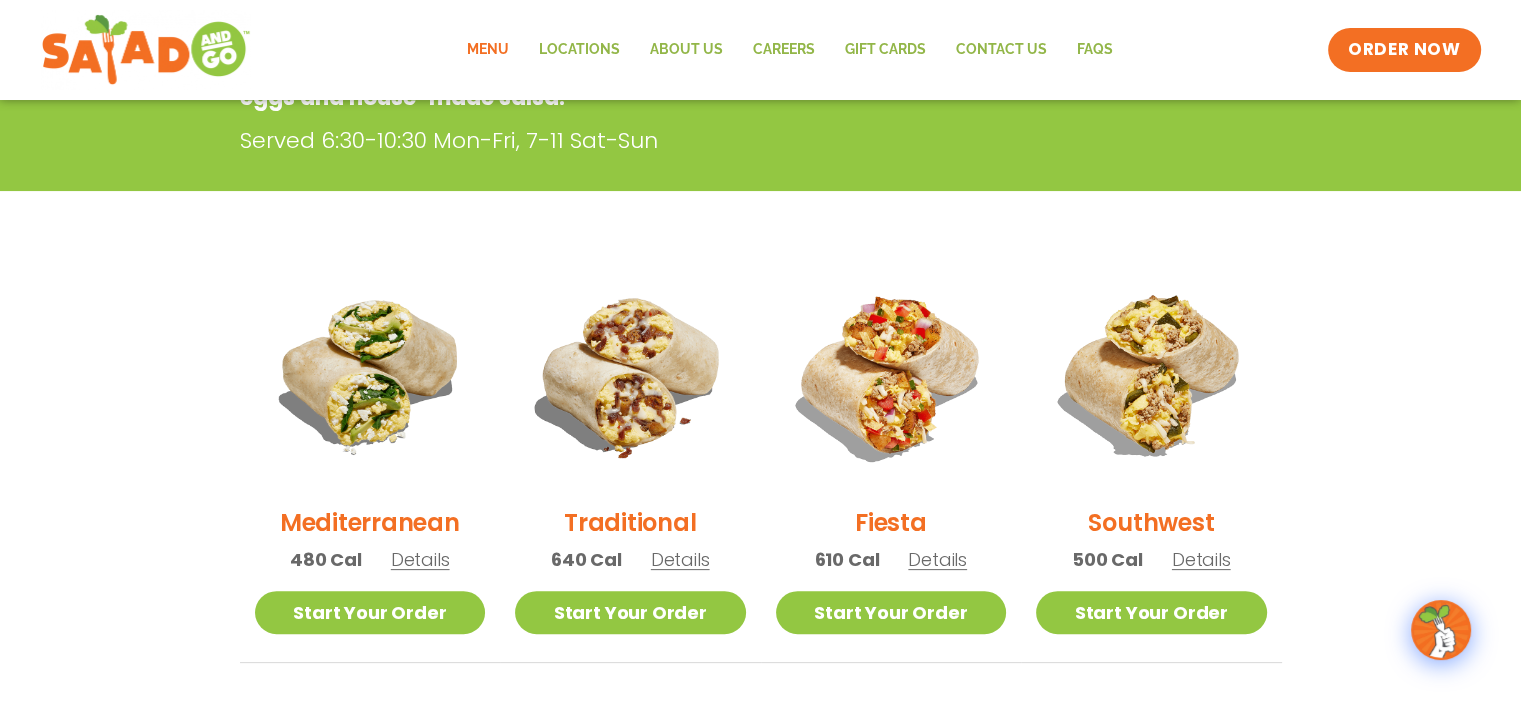 scroll, scrollTop: 400, scrollLeft: 0, axis: vertical 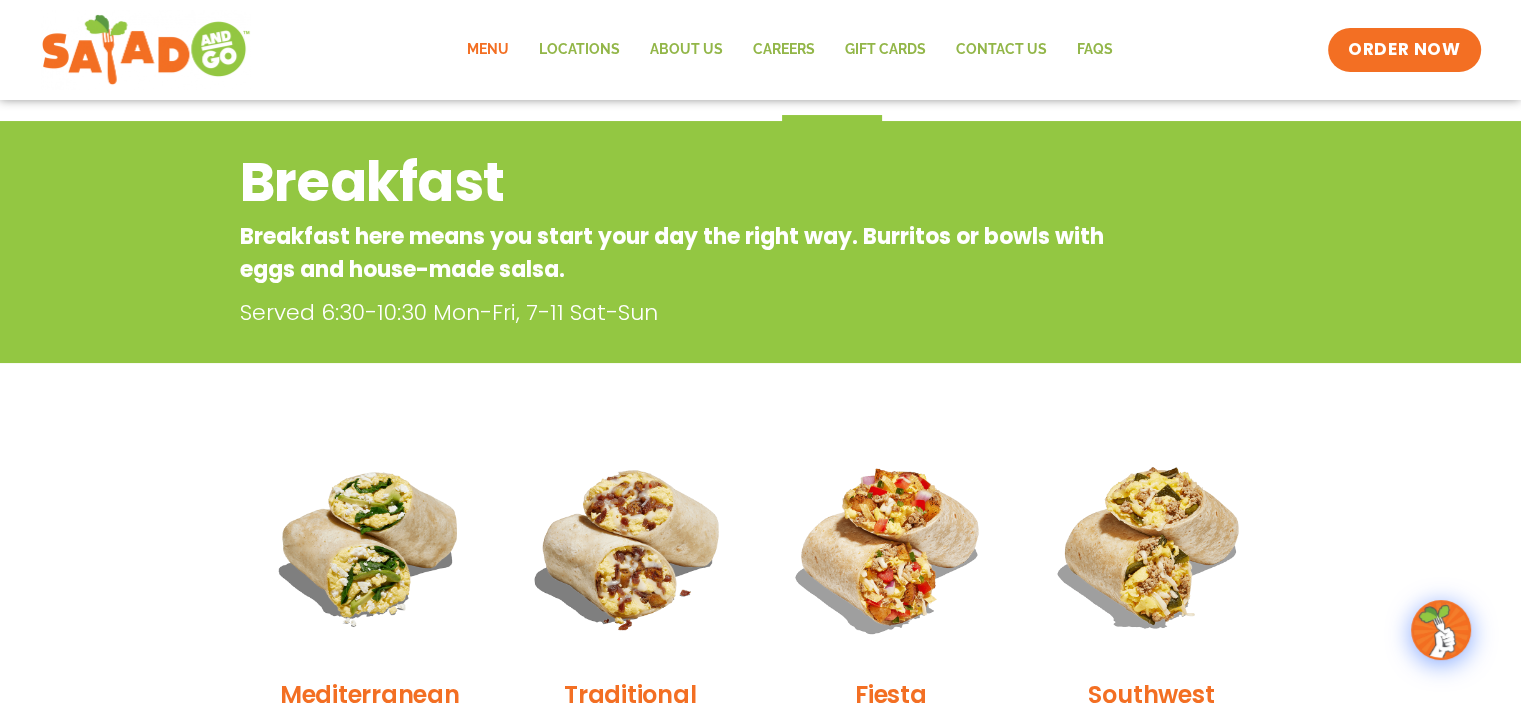 click on "Menu" 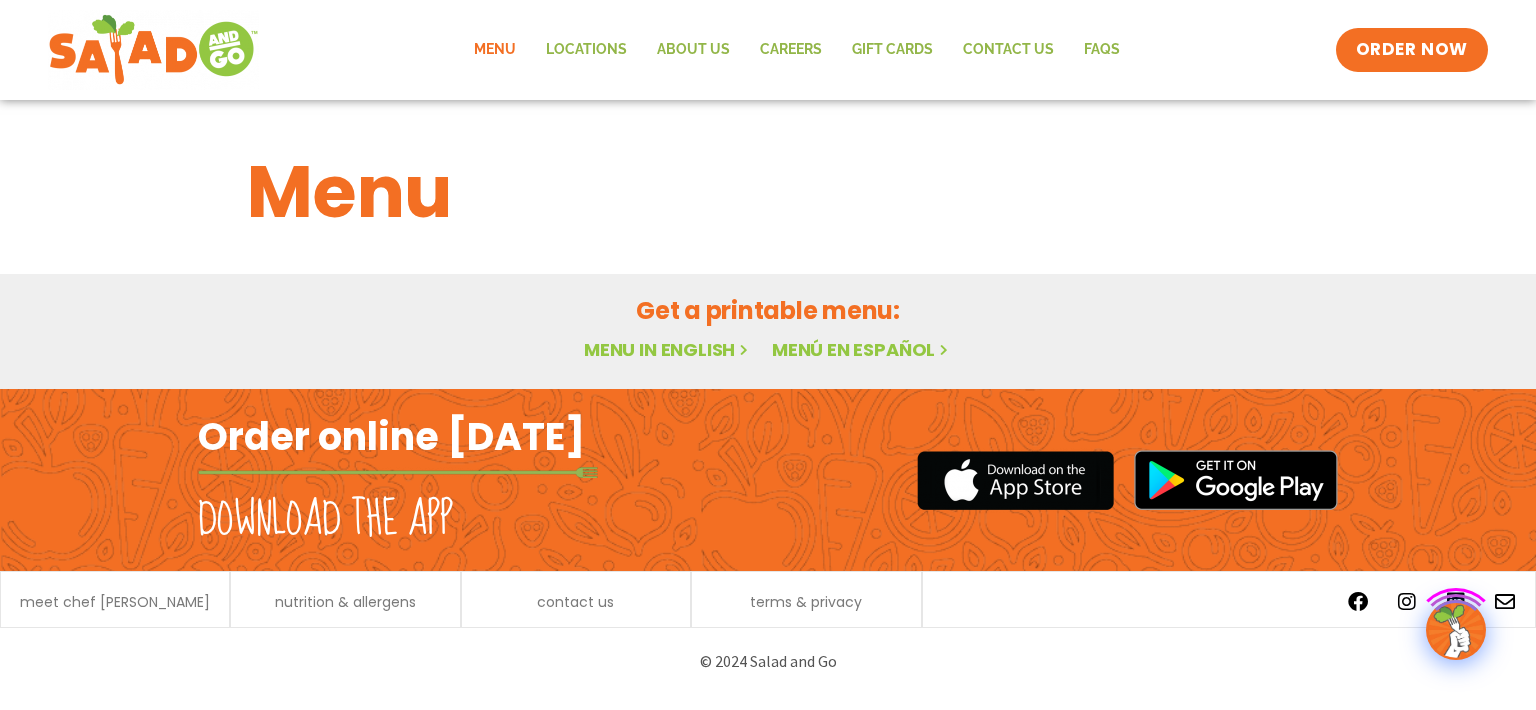 scroll, scrollTop: 0, scrollLeft: 0, axis: both 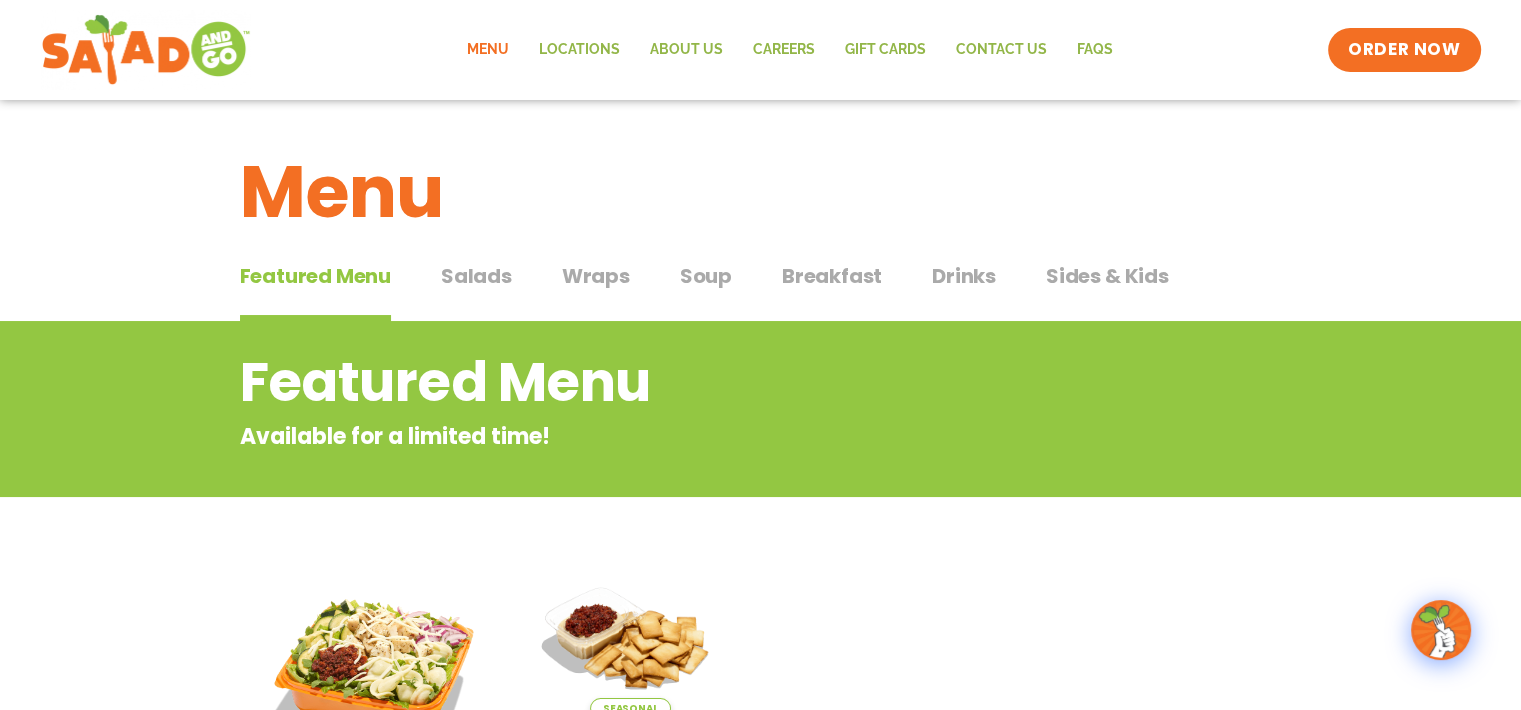 click on "Soup" at bounding box center [706, 276] 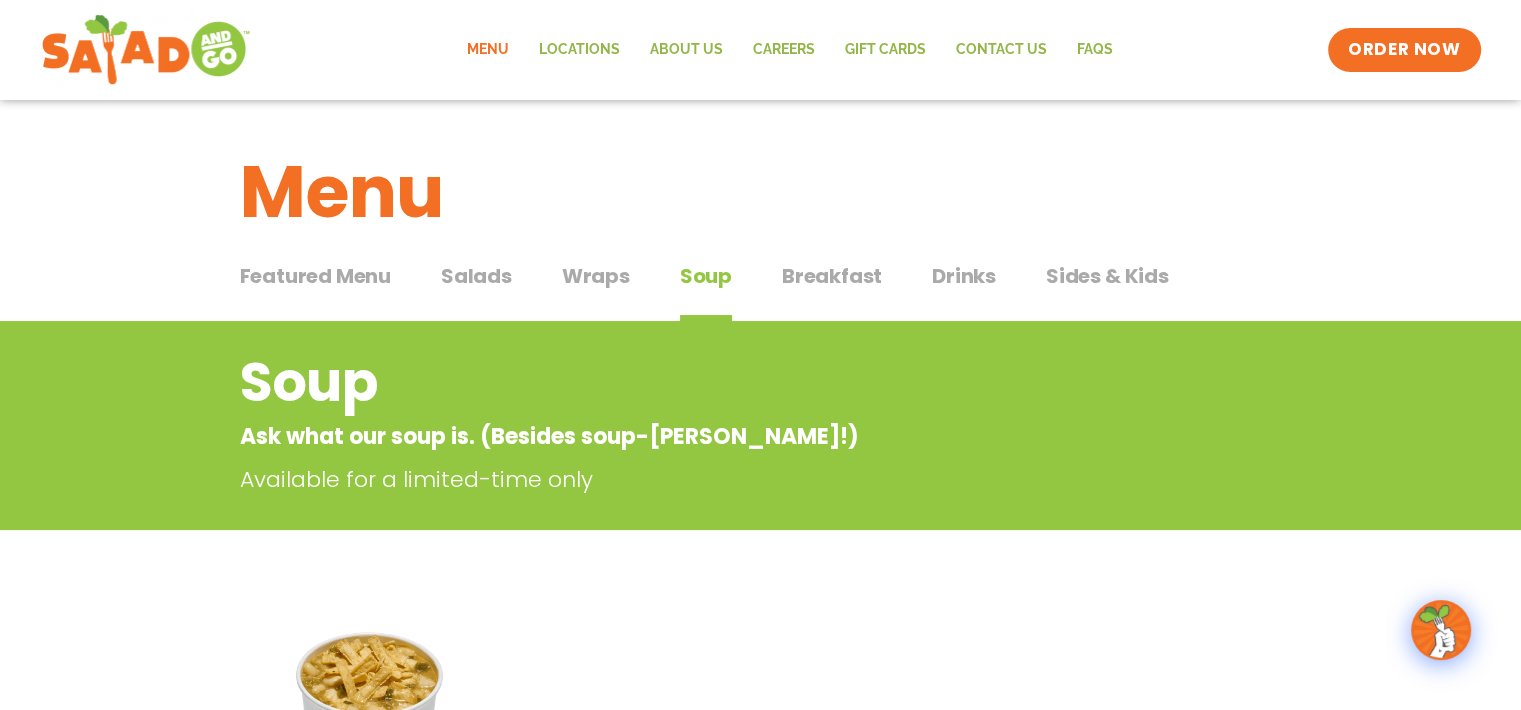 click on "Salads" at bounding box center (476, 276) 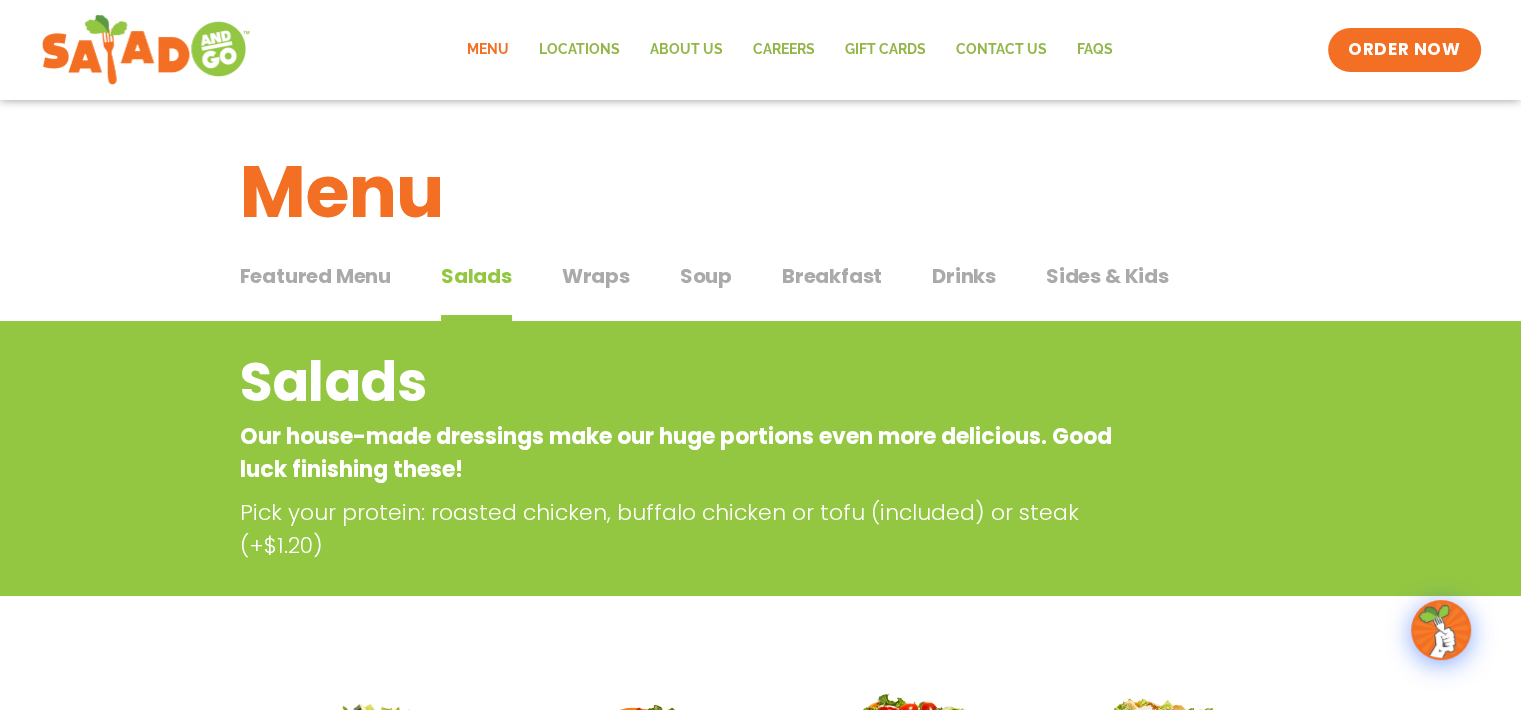 type 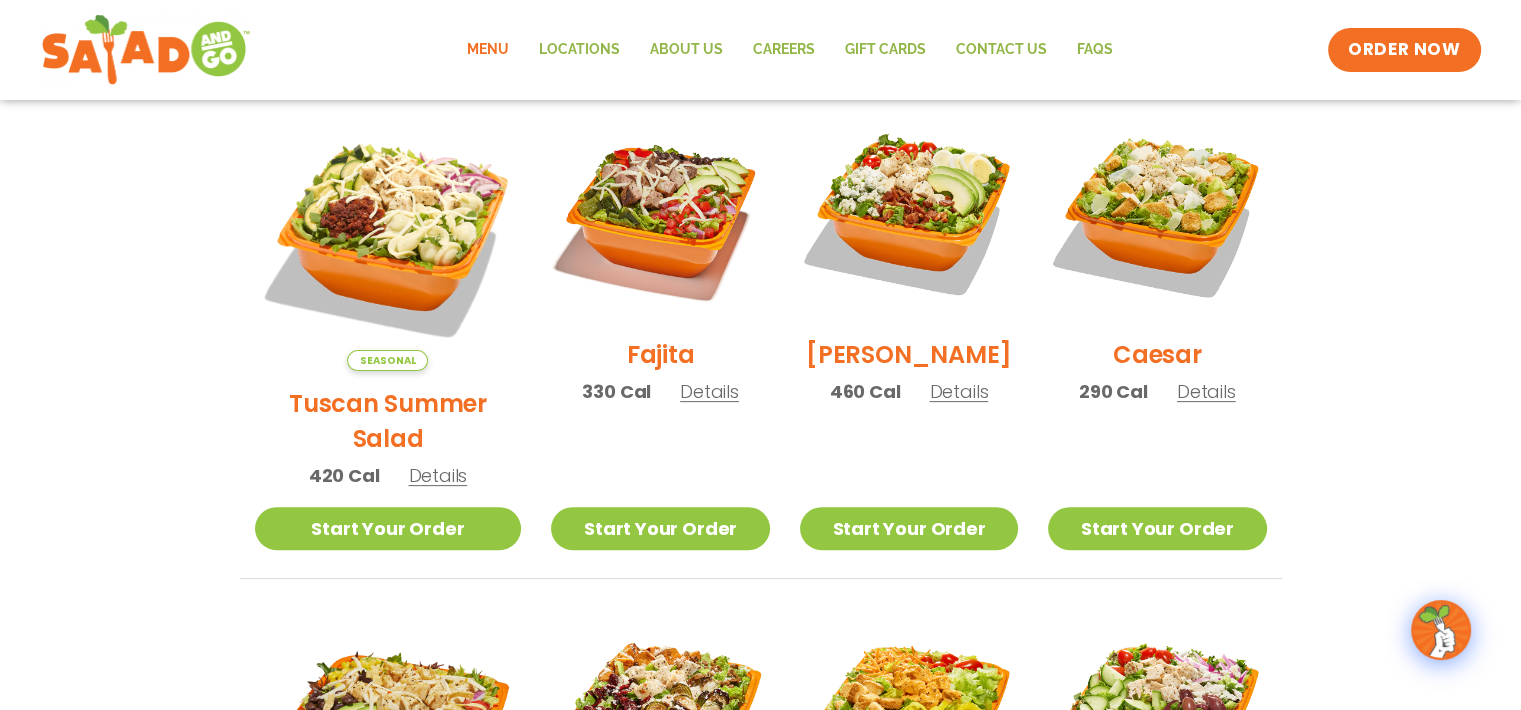 scroll, scrollTop: 600, scrollLeft: 0, axis: vertical 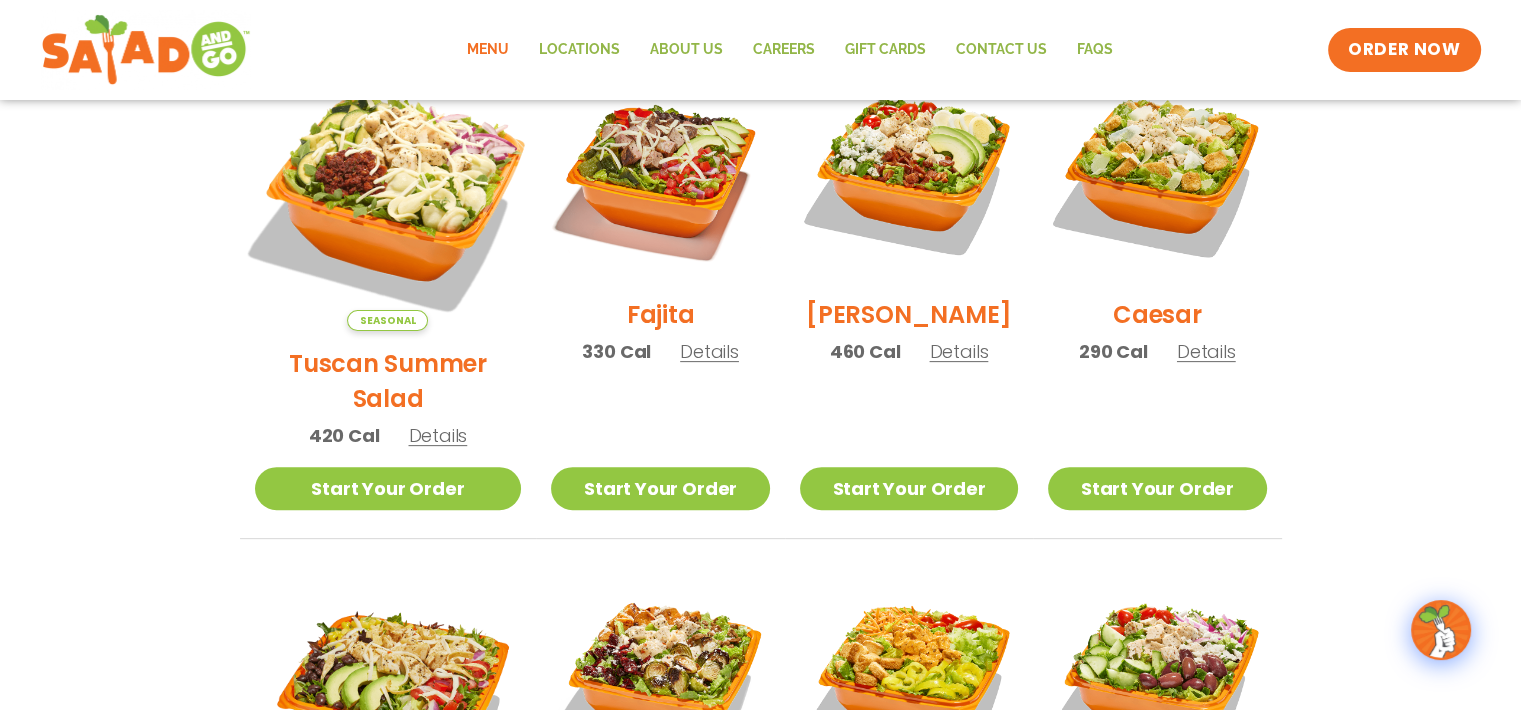 click at bounding box center (387, 197) 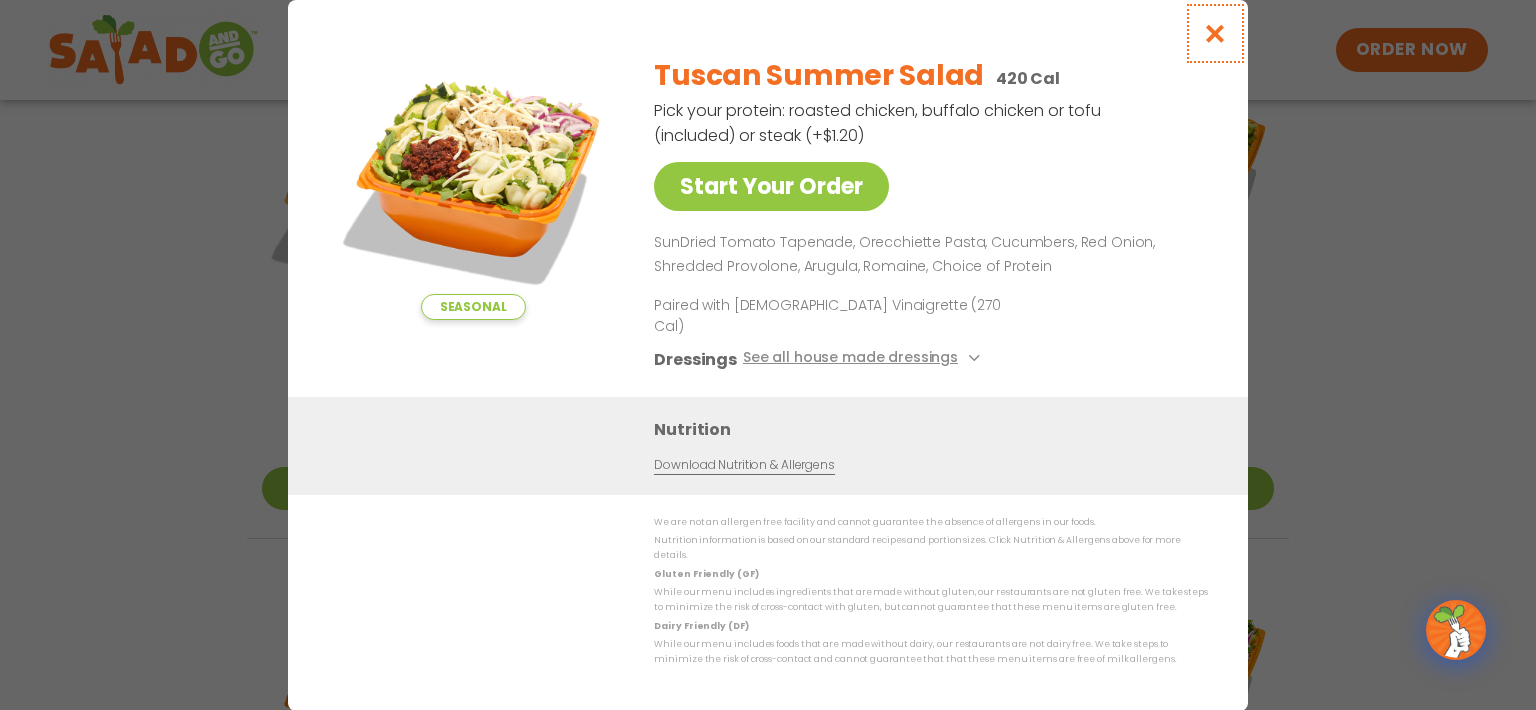 click at bounding box center (1215, 33) 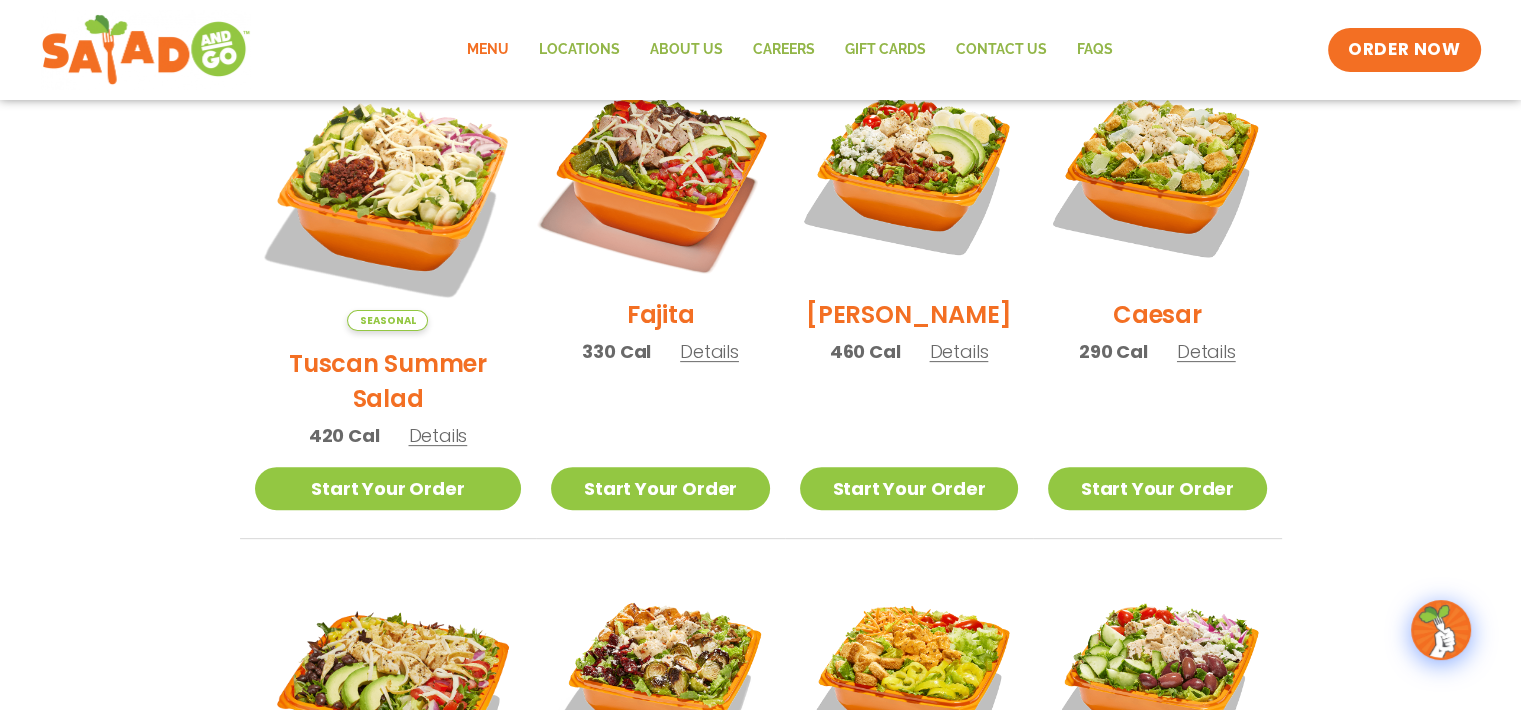 click at bounding box center [660, 173] 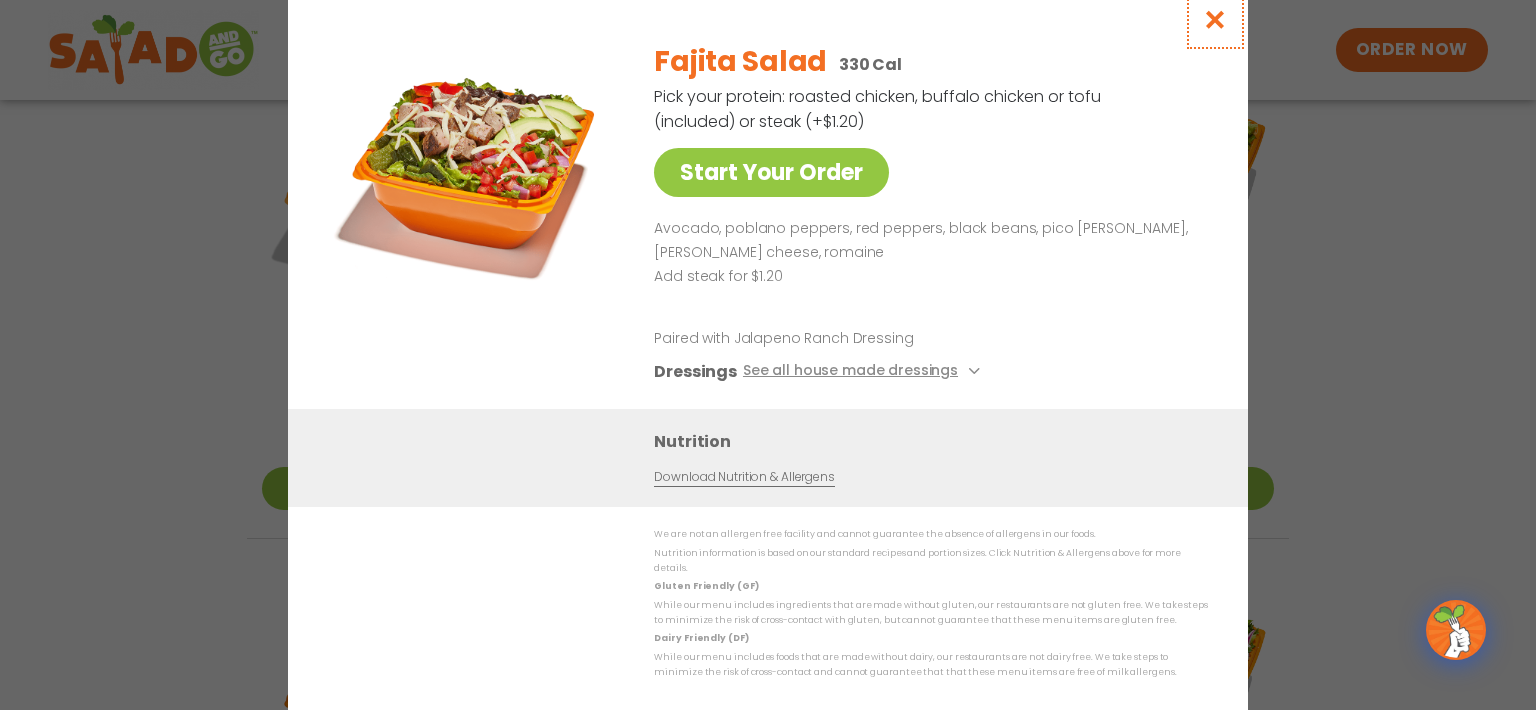 click at bounding box center [1215, 19] 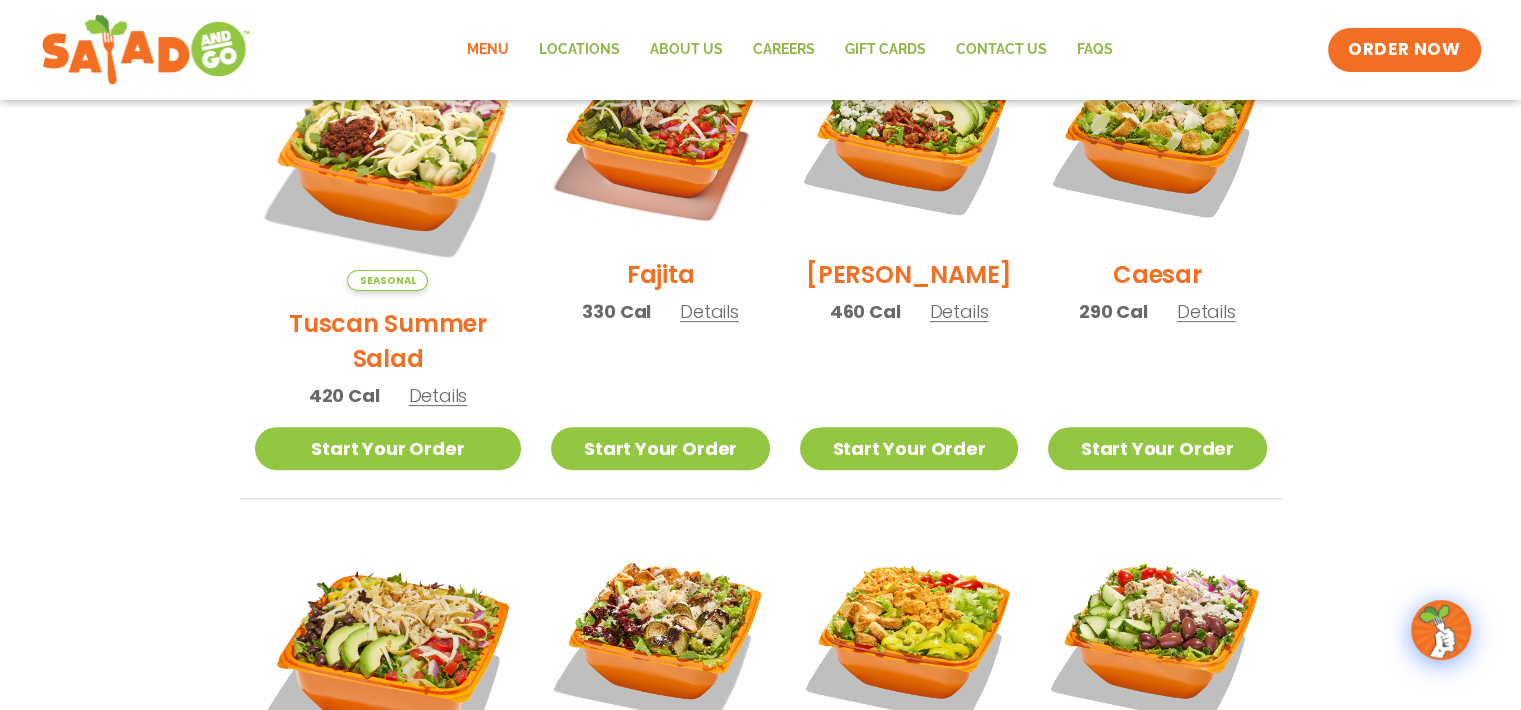 scroll, scrollTop: 600, scrollLeft: 0, axis: vertical 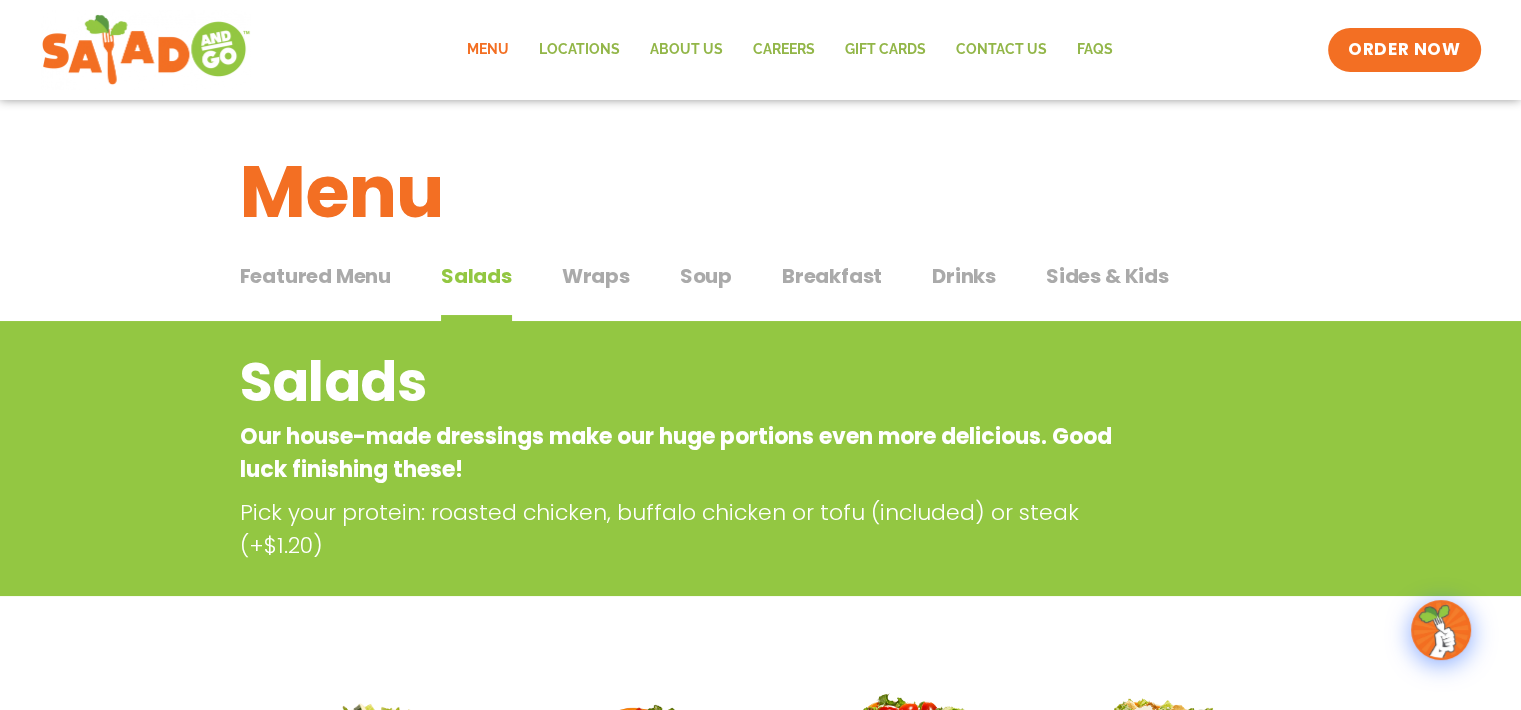 click on "Wraps" at bounding box center (596, 276) 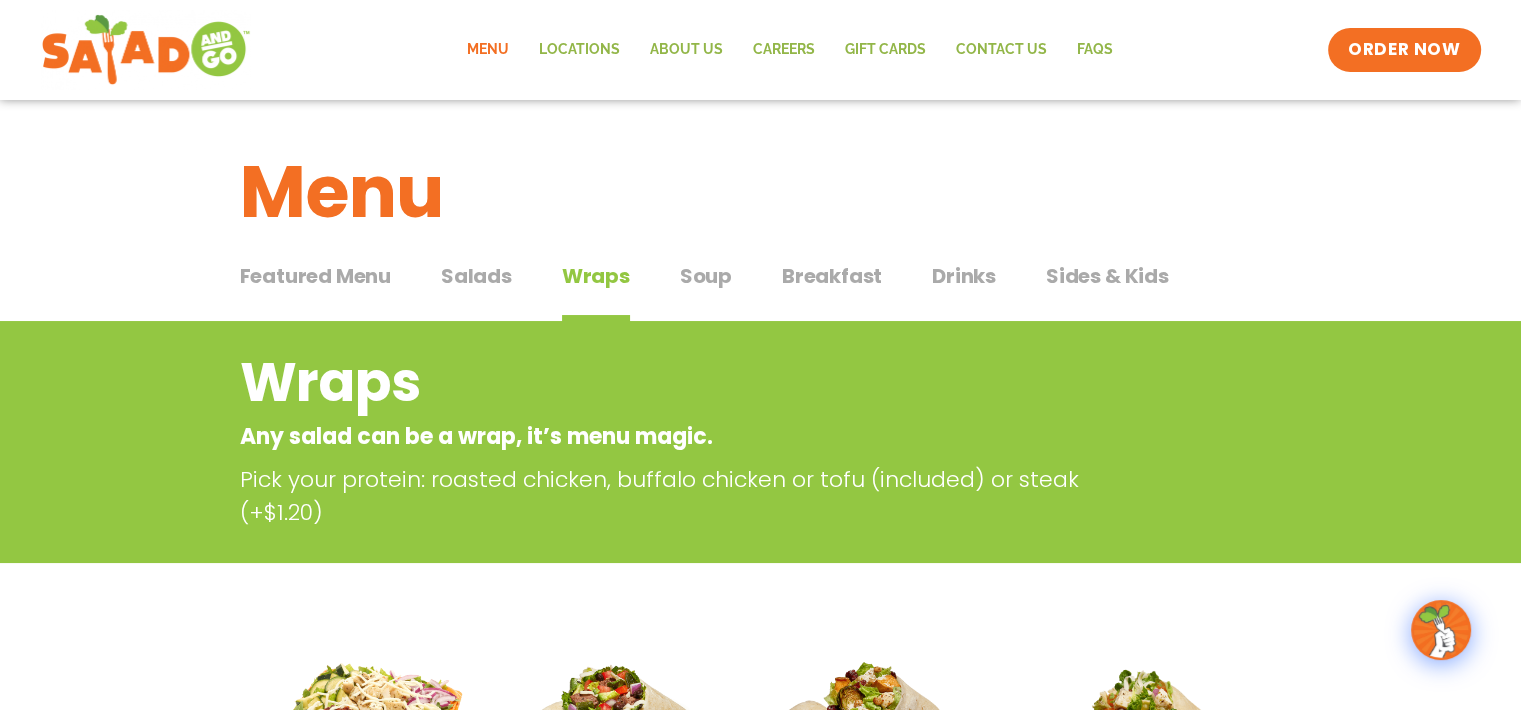 type 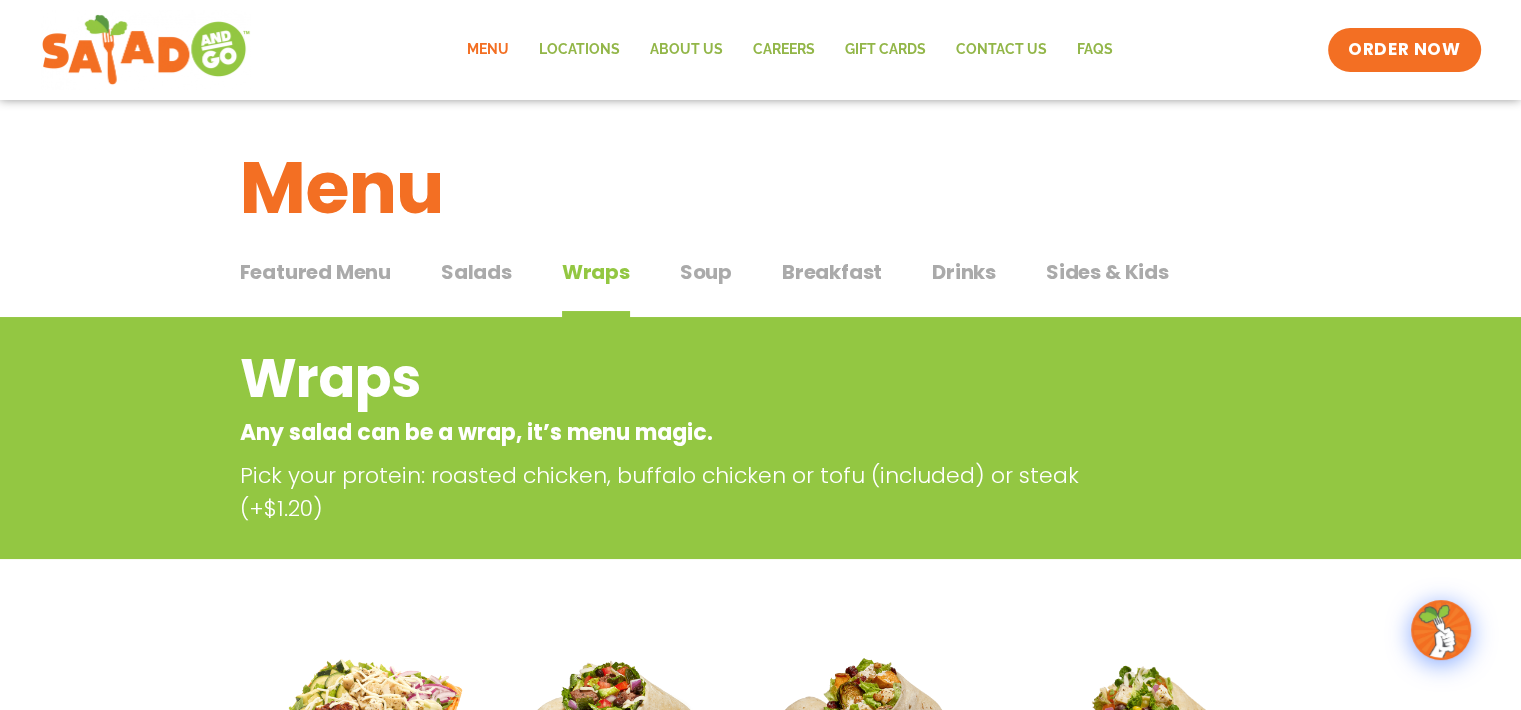 scroll, scrollTop: 0, scrollLeft: 0, axis: both 